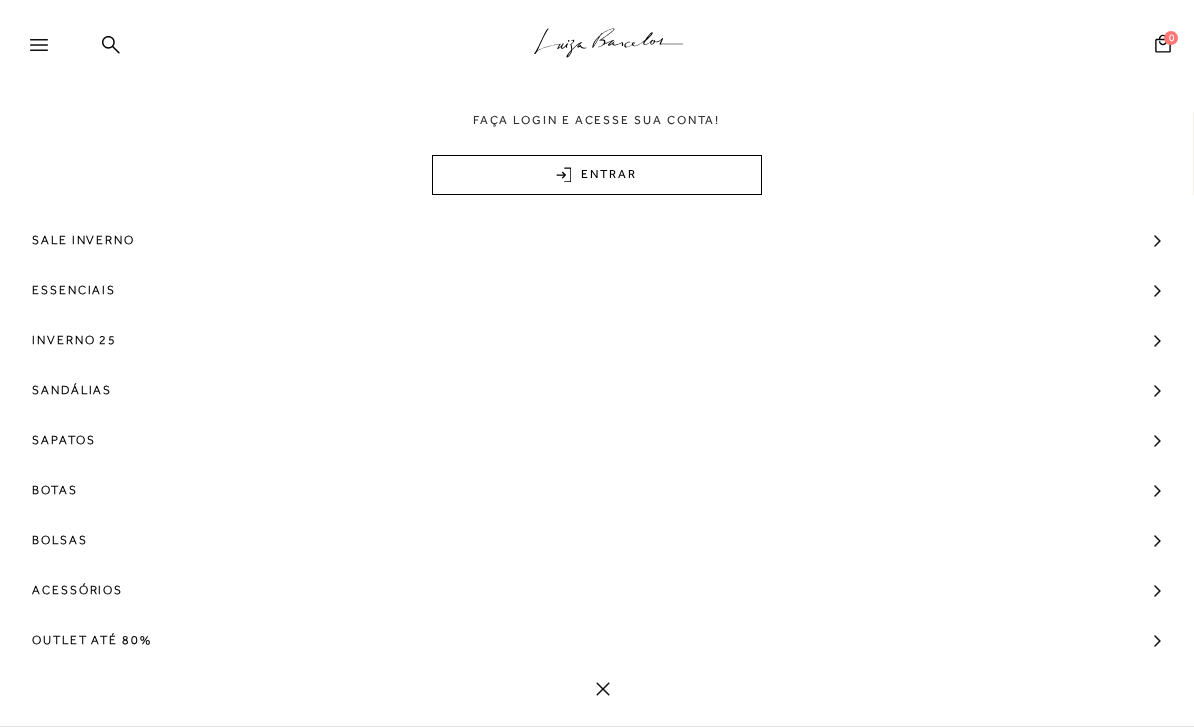 scroll, scrollTop: 0, scrollLeft: 0, axis: both 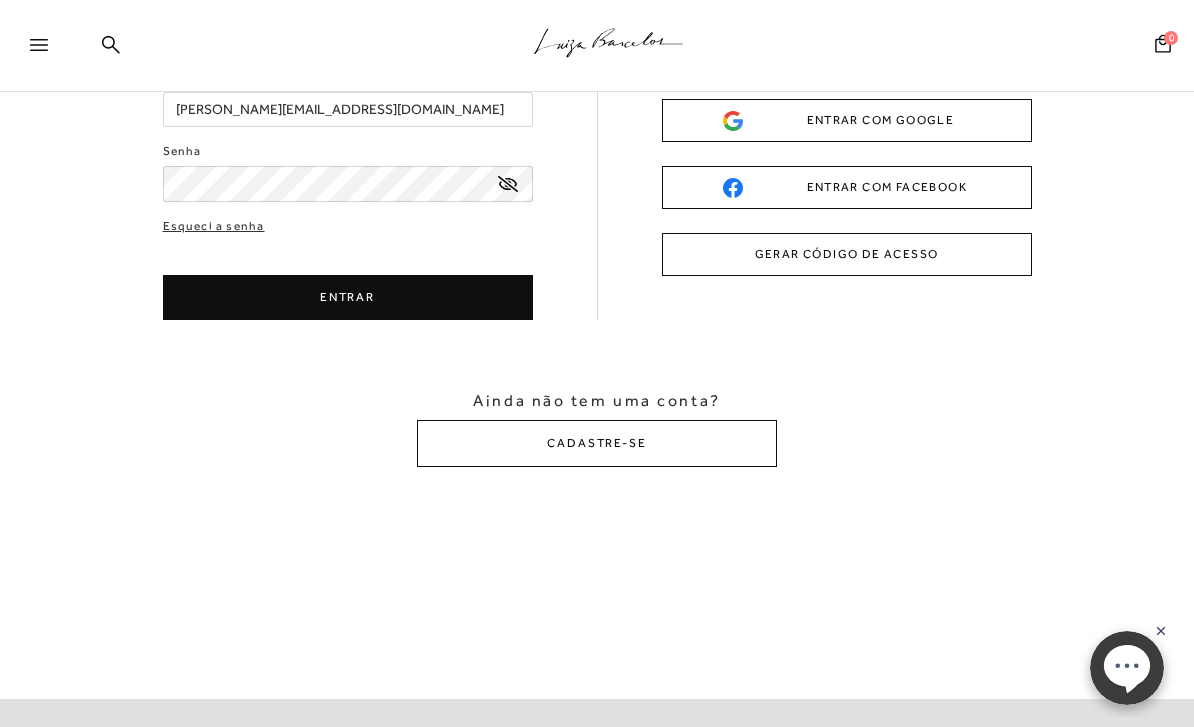 click on "ENTRAR" at bounding box center (348, 297) 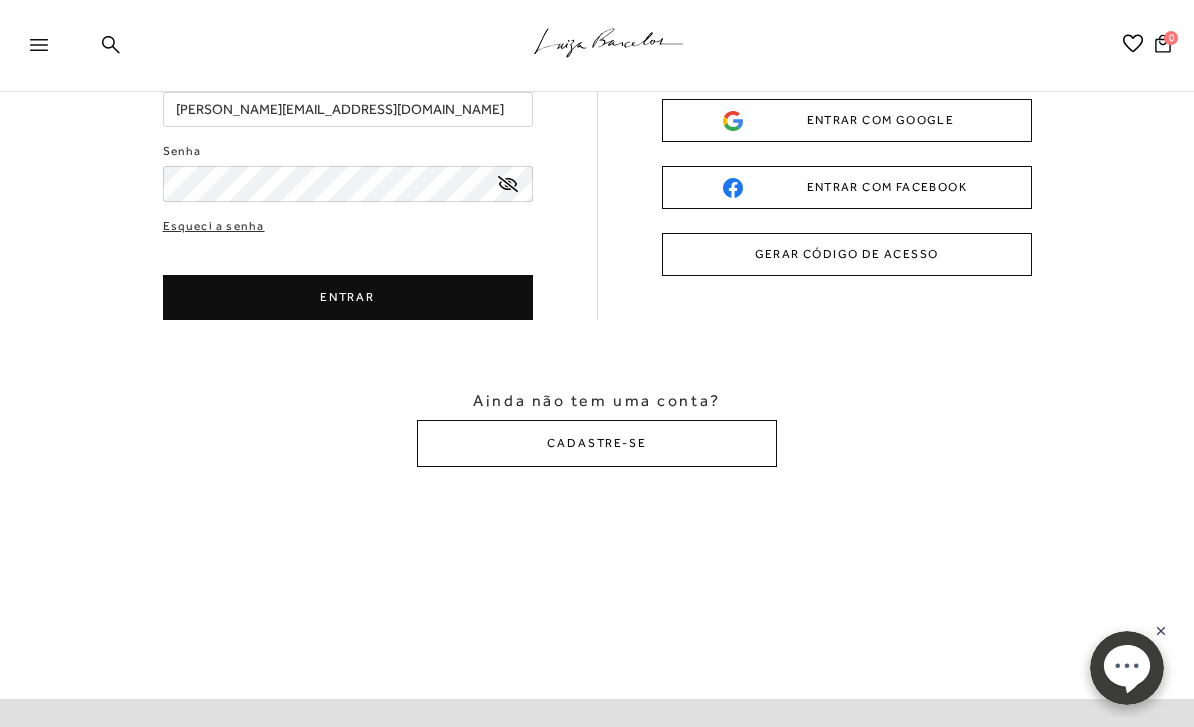 click on "ENTRAR" at bounding box center (348, 297) 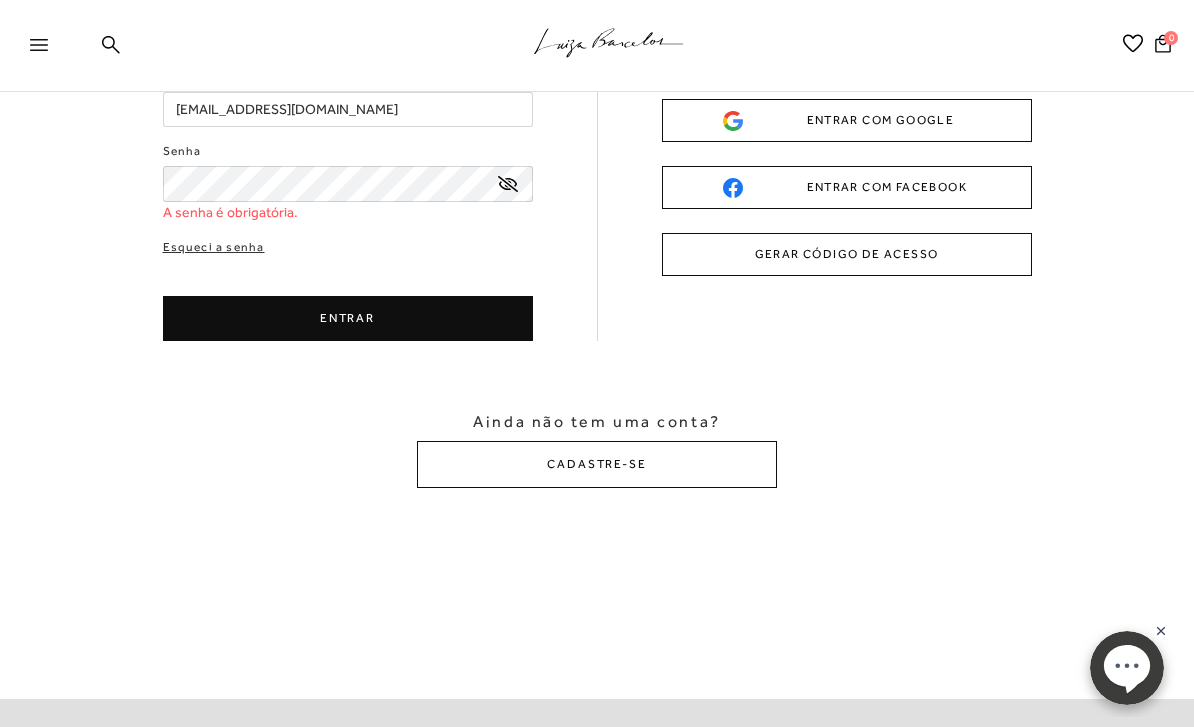scroll, scrollTop: 0, scrollLeft: 0, axis: both 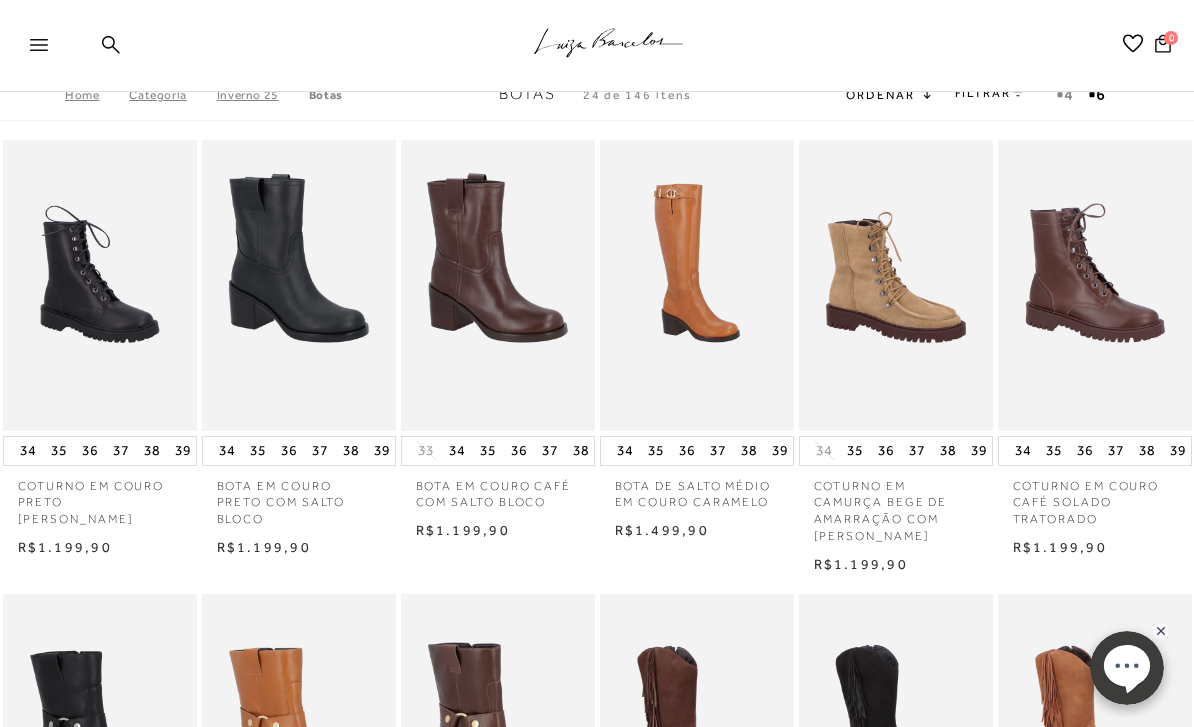 click at bounding box center (48, 51) 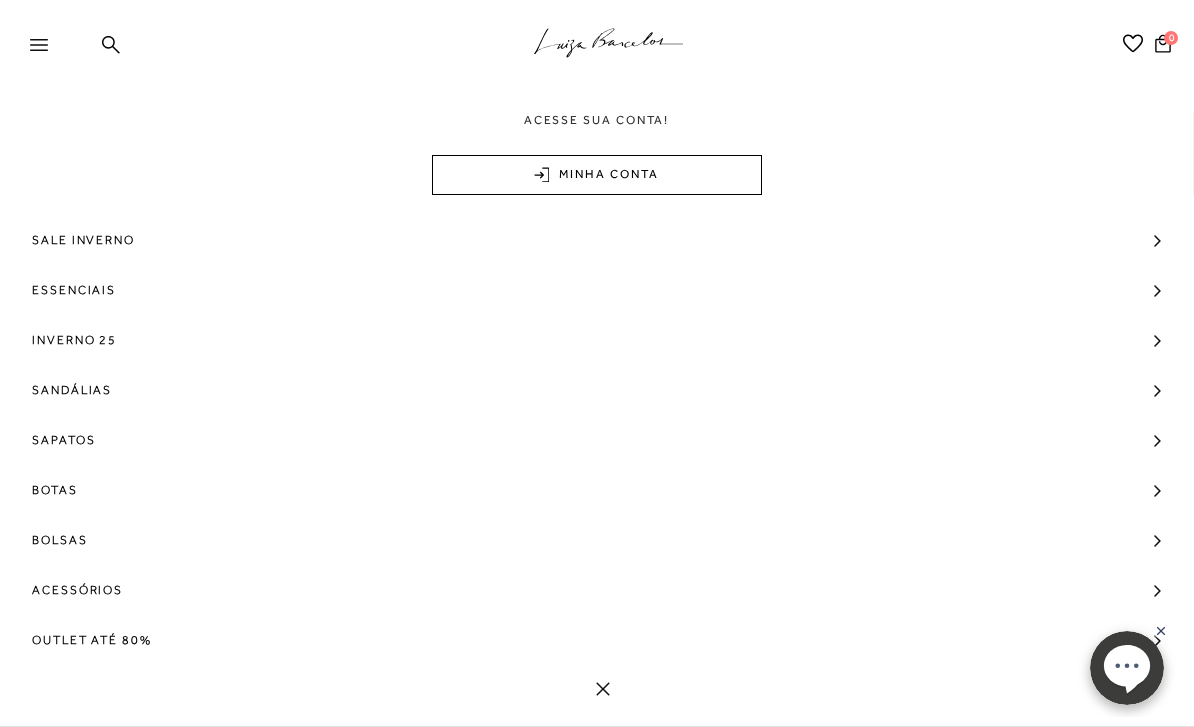 click on "MINHA CONTA" at bounding box center (597, 175) 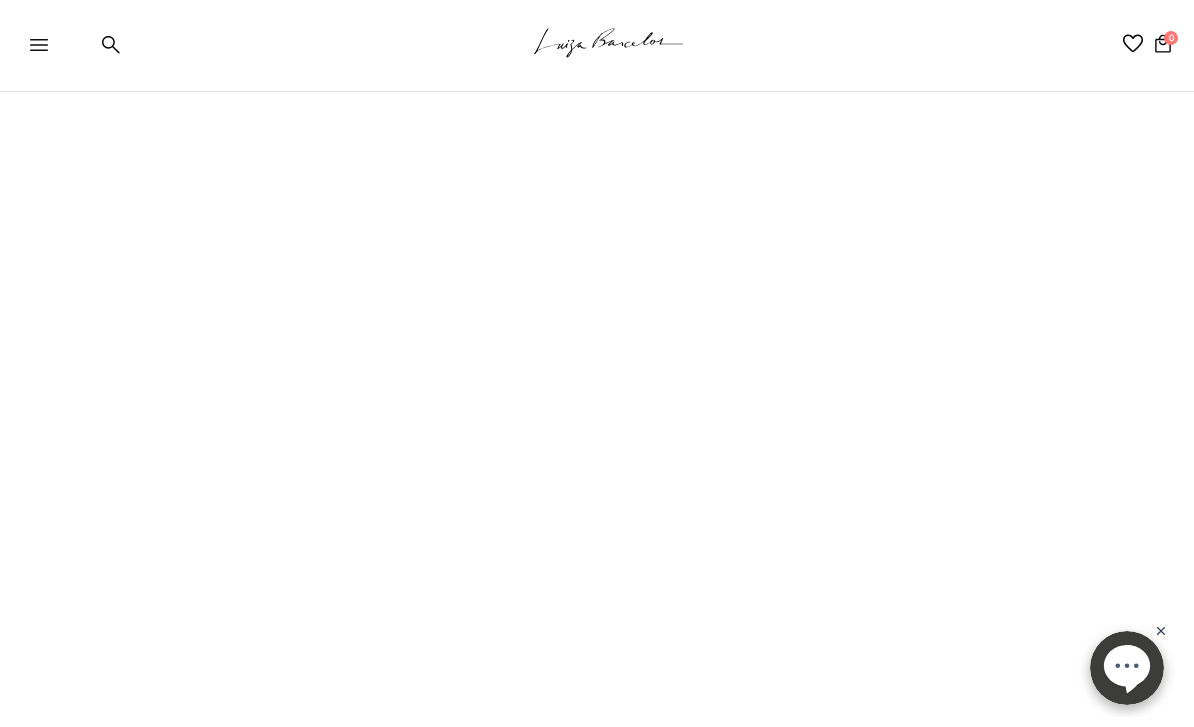 scroll, scrollTop: 43, scrollLeft: 0, axis: vertical 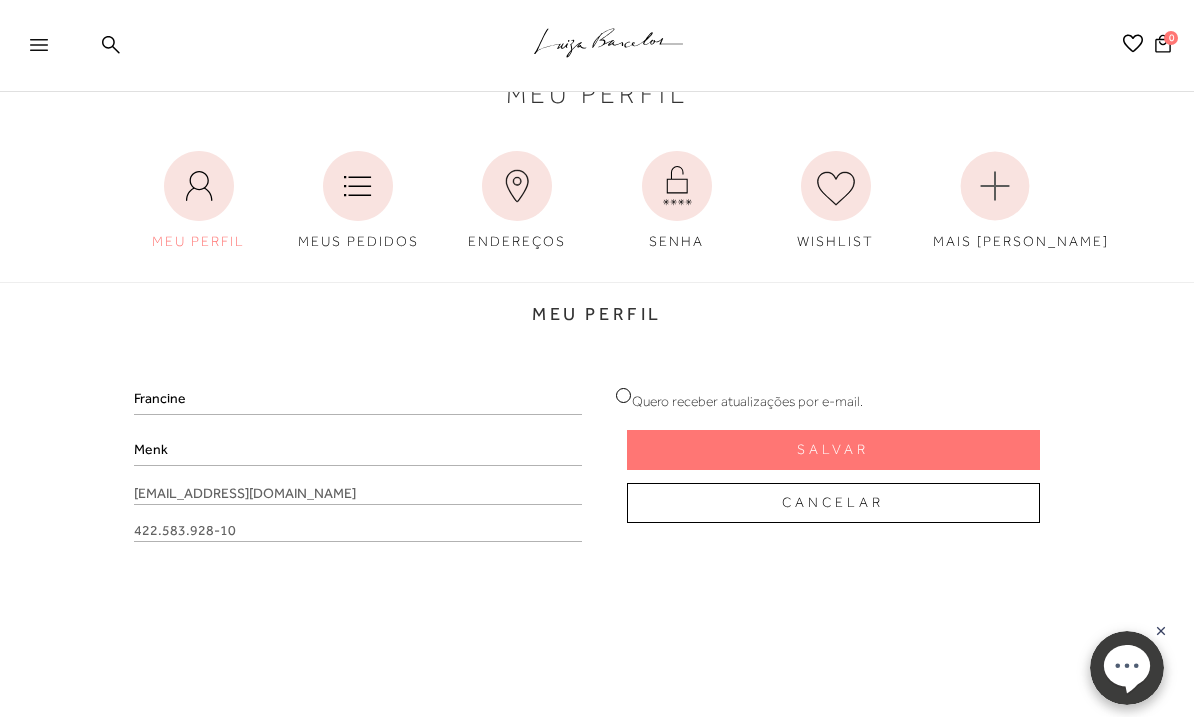 click on ".a{fill-rule:evenodd;stroke:#000!important;stroke-width:0!important;}" 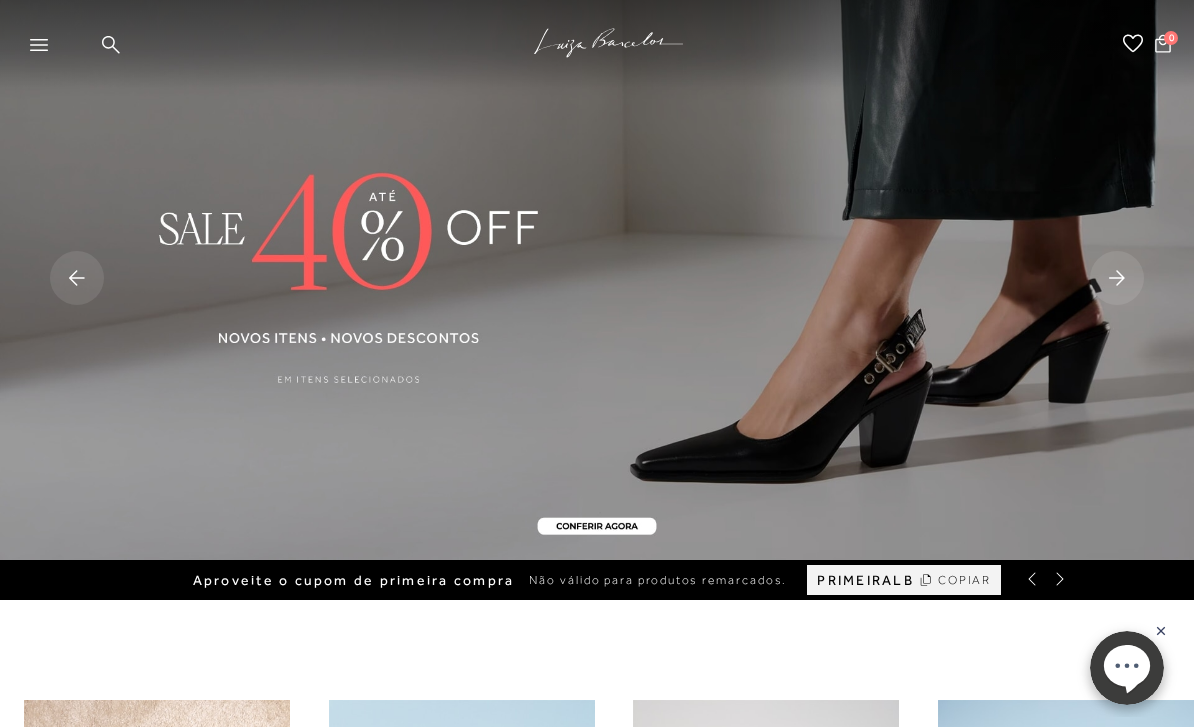 scroll, scrollTop: 0, scrollLeft: 0, axis: both 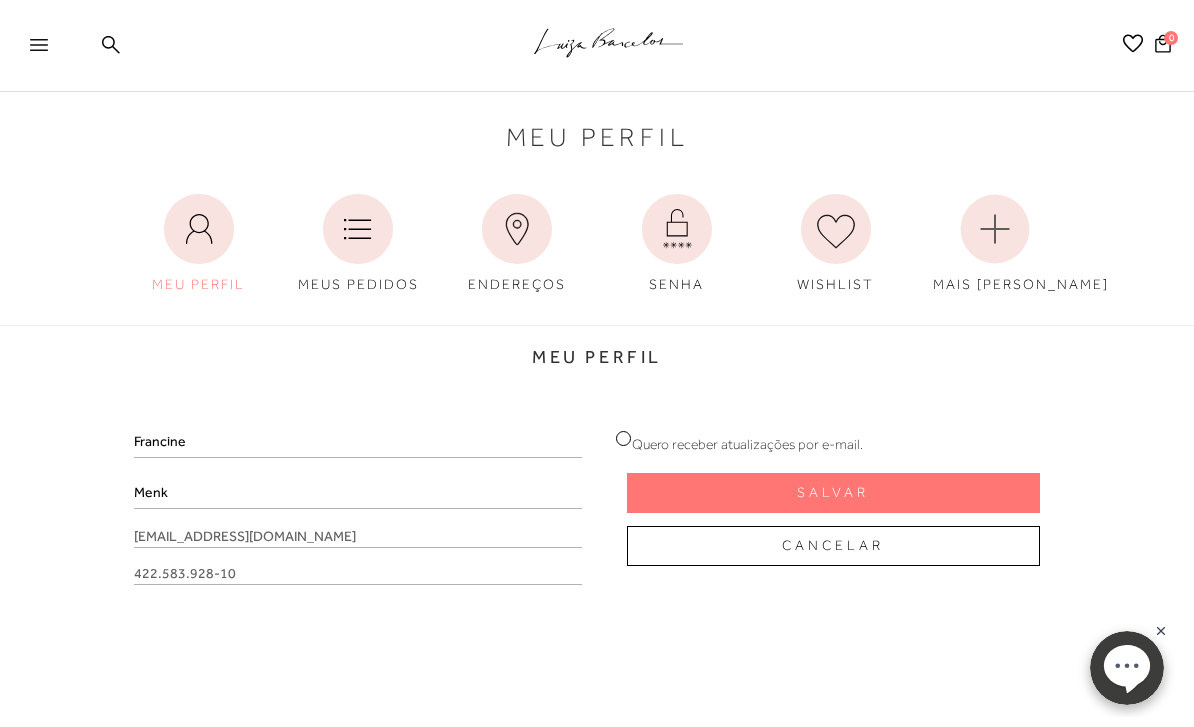 click 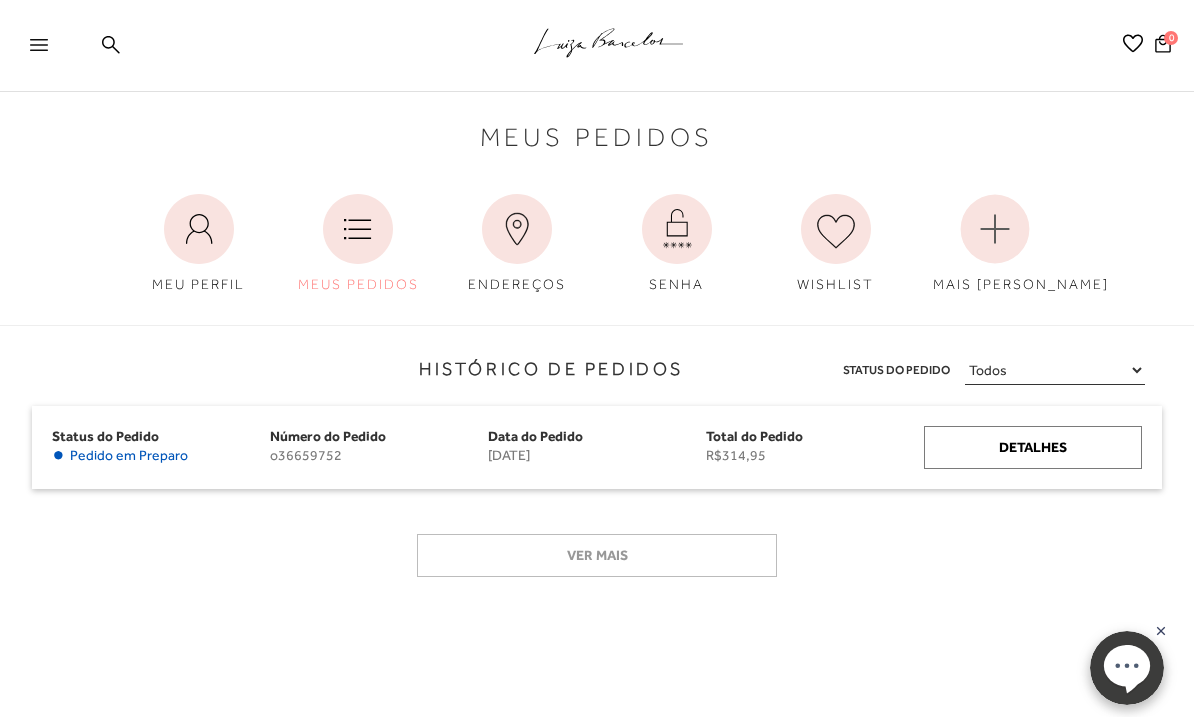 click on "Pedido em Preparo" at bounding box center [129, 455] 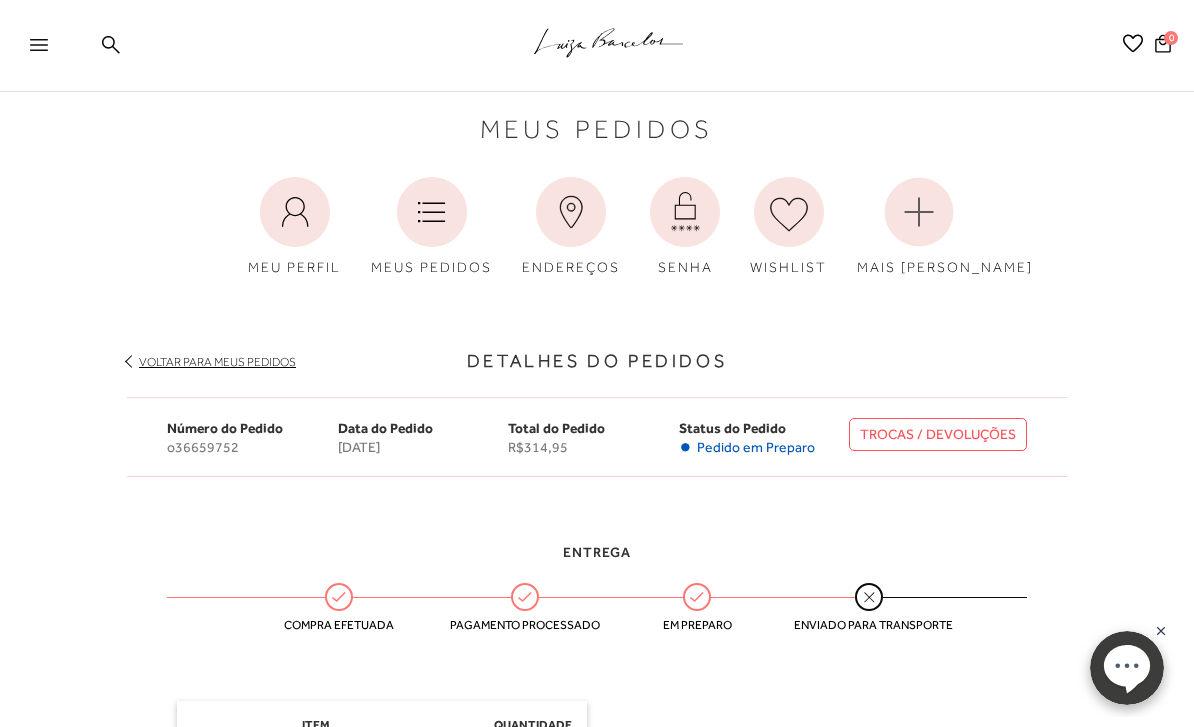 click on "Número do Pedido
o36659752
Data do Pedido
[DATE]
Total do Pedido
R$314,95
Status do [GEOGRAPHIC_DATA]
•
Pedido em [GEOGRAPHIC_DATA]
TROCAS / DEVOLUÇÕES
Número do Pedido
o36659752
Data do Pedido
[DATE]
Status do [GEOGRAPHIC_DATA]
•
Pedido em [GEOGRAPHIC_DATA]
Total do Pedido
R$314,95
TROCAS / DEVOLUÇÕES" at bounding box center [597, 437] 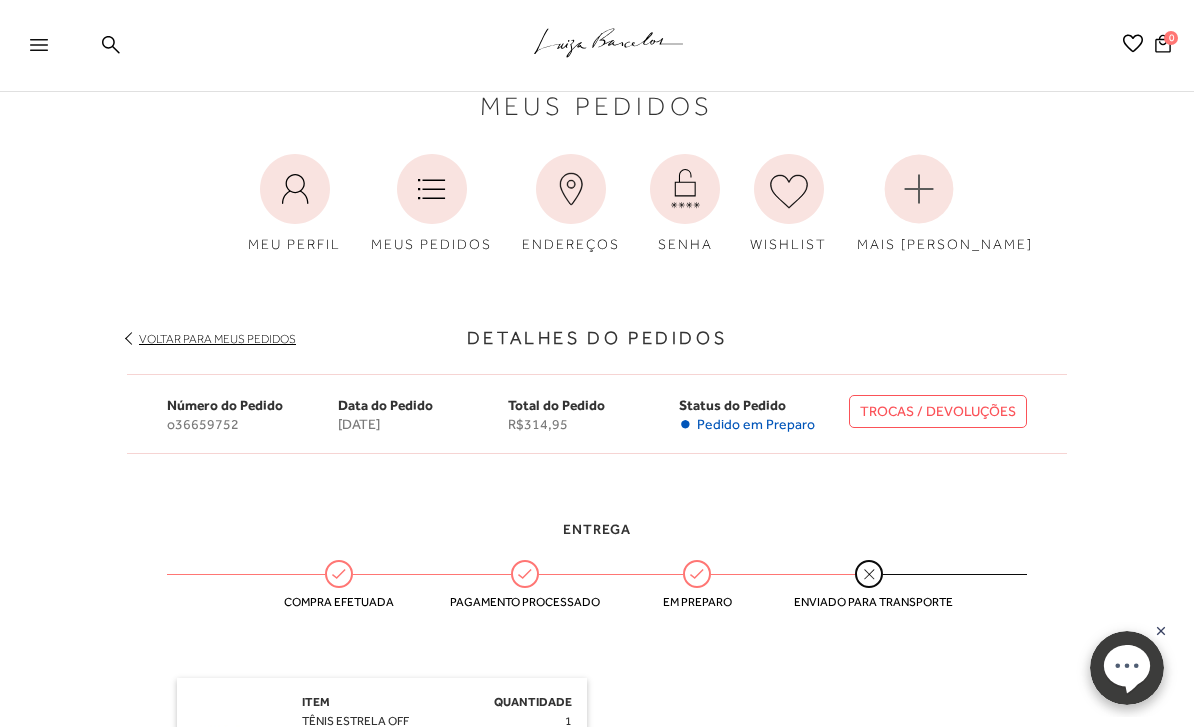scroll, scrollTop: 0, scrollLeft: 0, axis: both 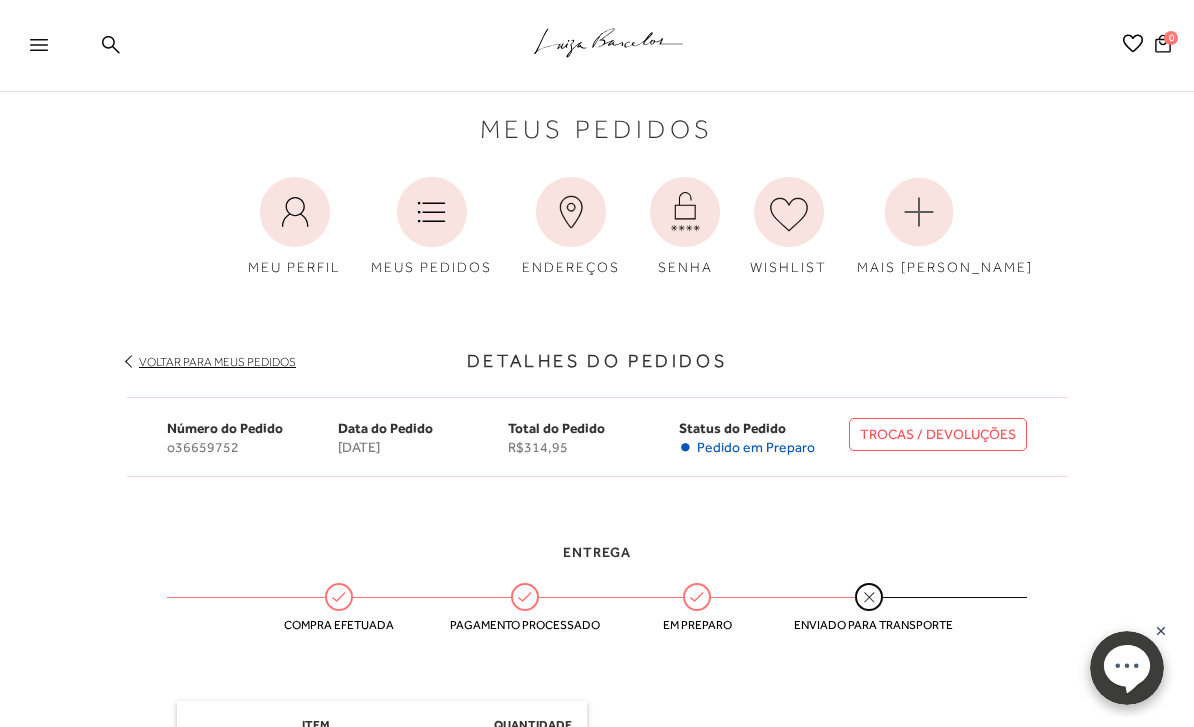 click 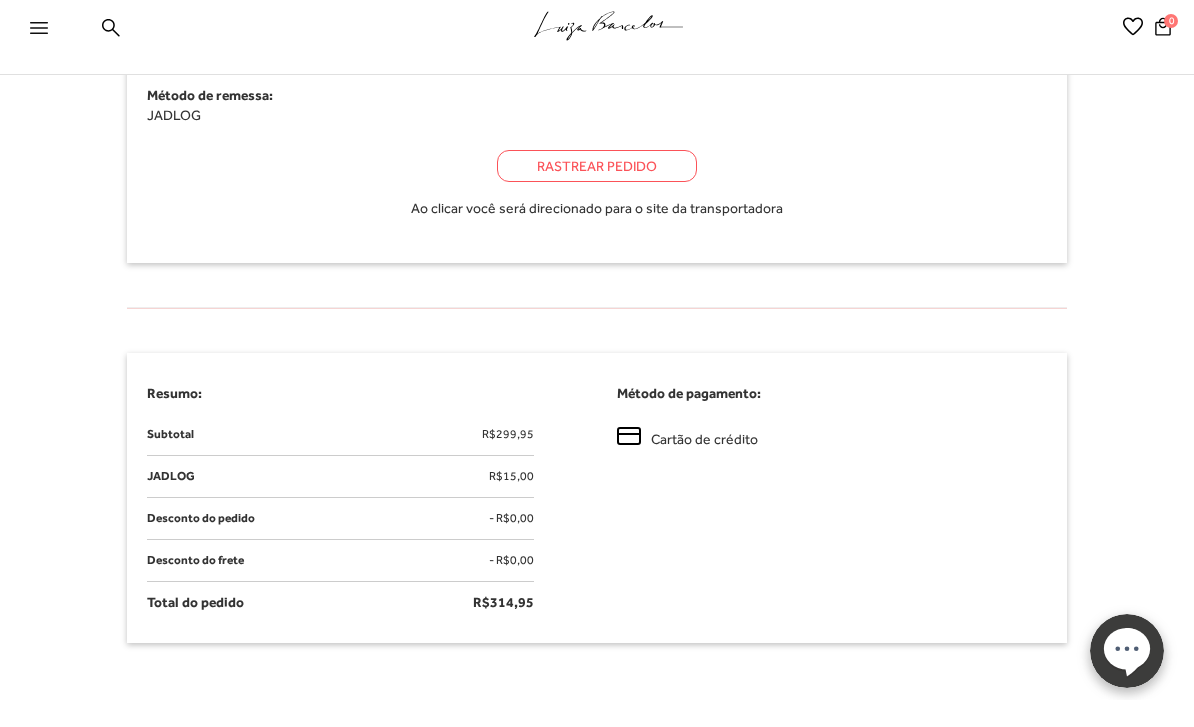 scroll, scrollTop: 1000, scrollLeft: 0, axis: vertical 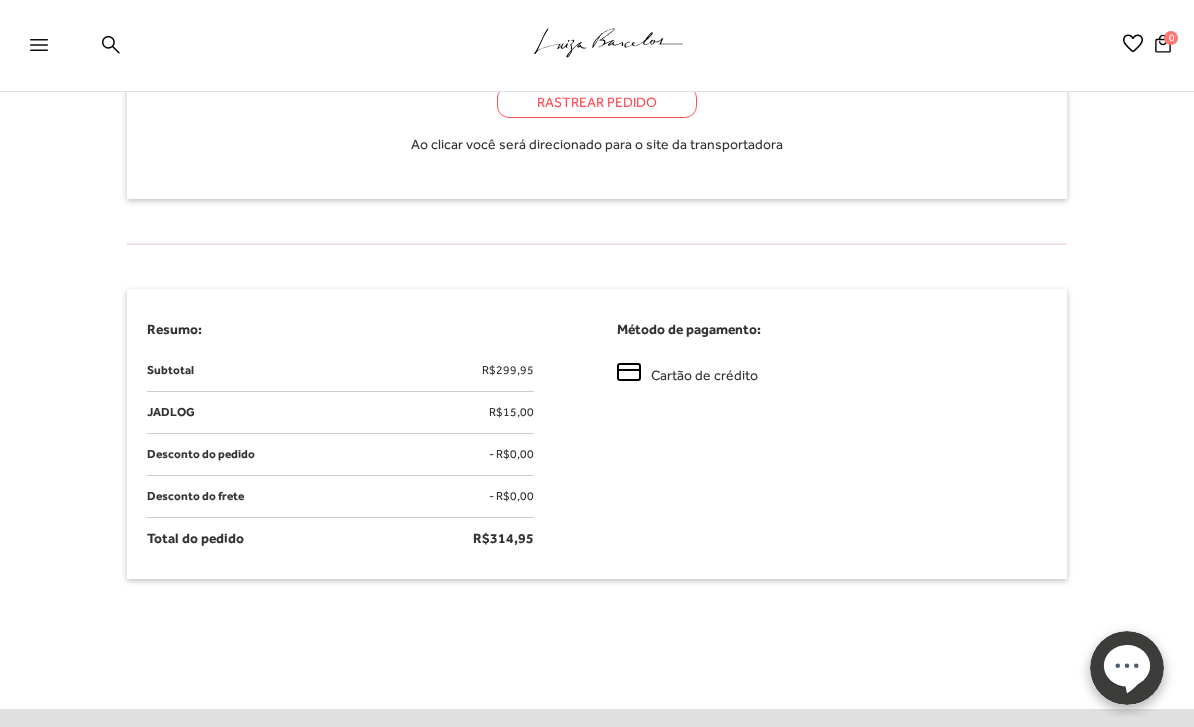 click on "Resumo:
Subtotal
R$299,95
JADLOG
R$15,00
Desconto do pedido
-
R$0,00
Desconto do frete
-
R$0,00
Total do pedido
R$314,95" at bounding box center [362, 434] 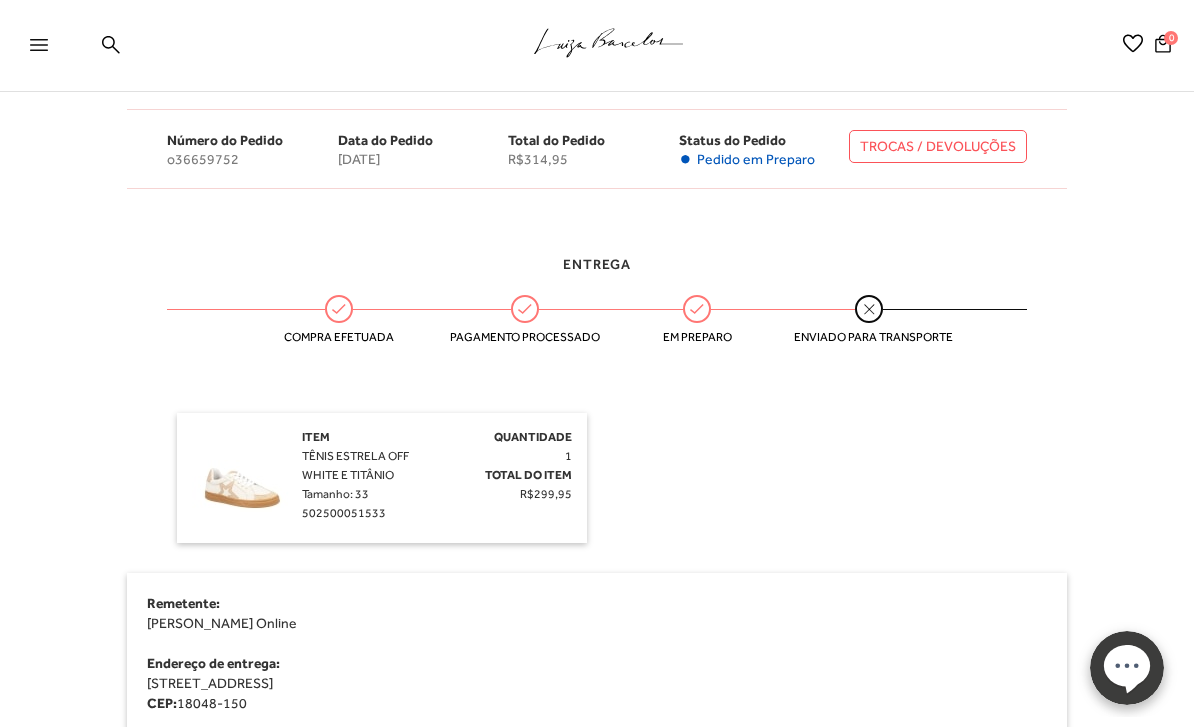 scroll, scrollTop: 287, scrollLeft: 0, axis: vertical 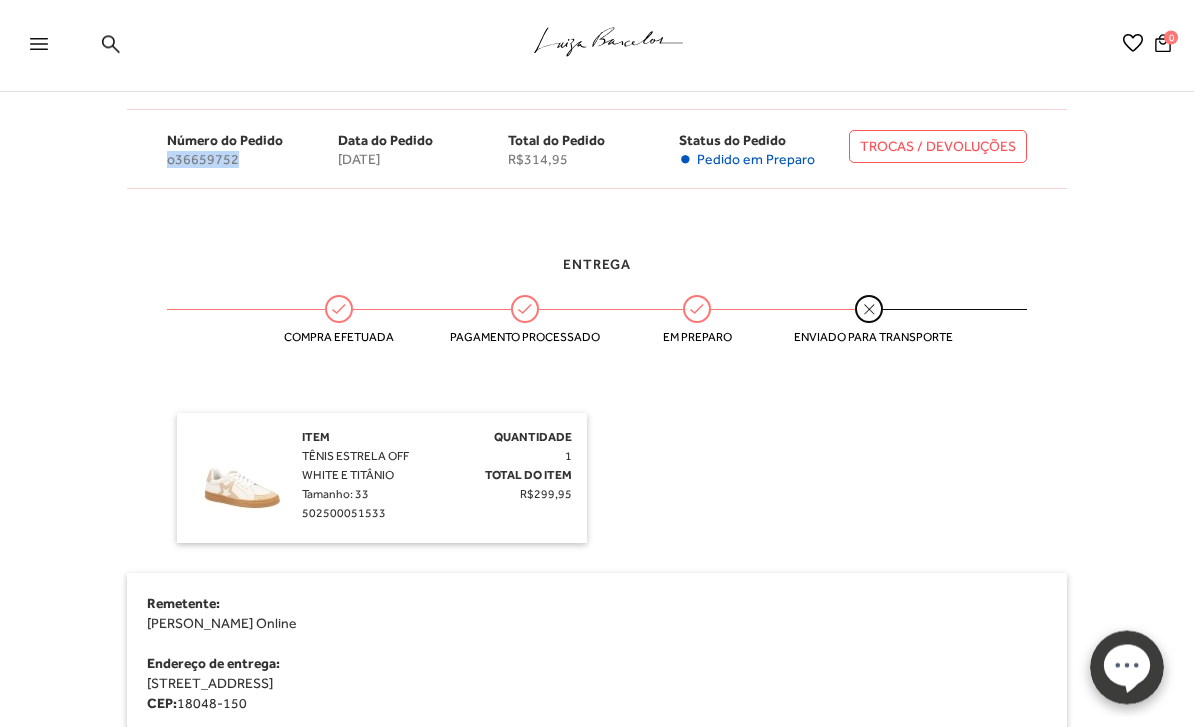 copy on "o36659752" 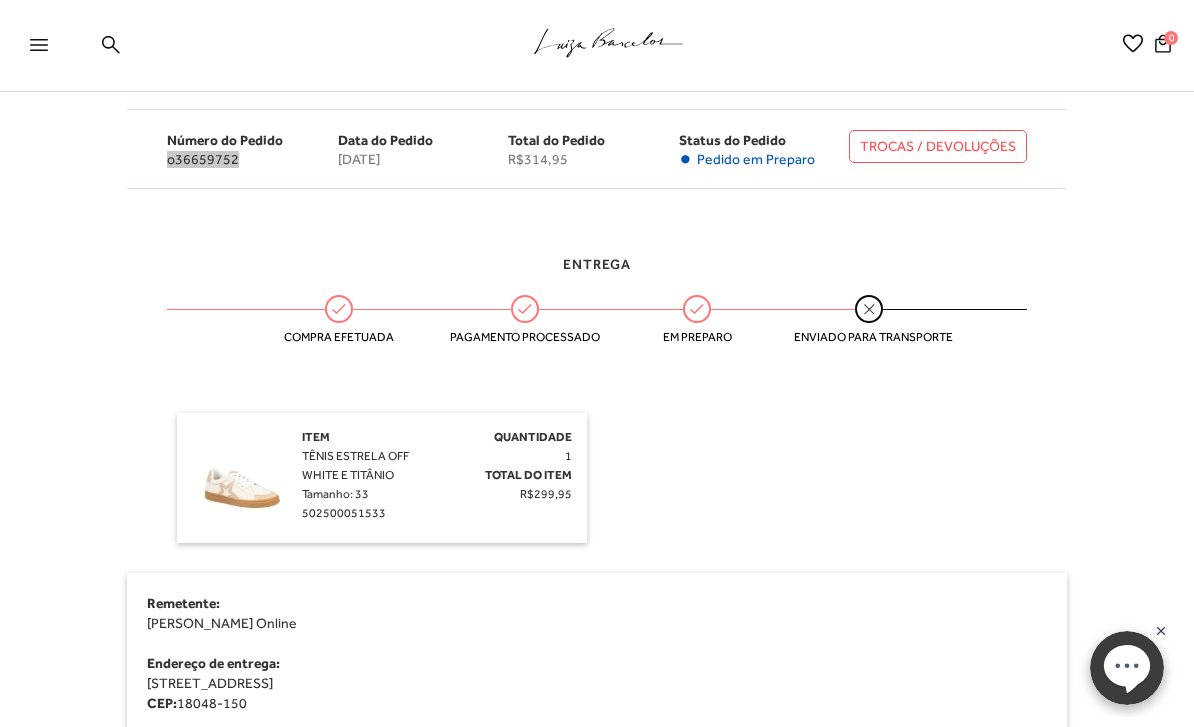 click 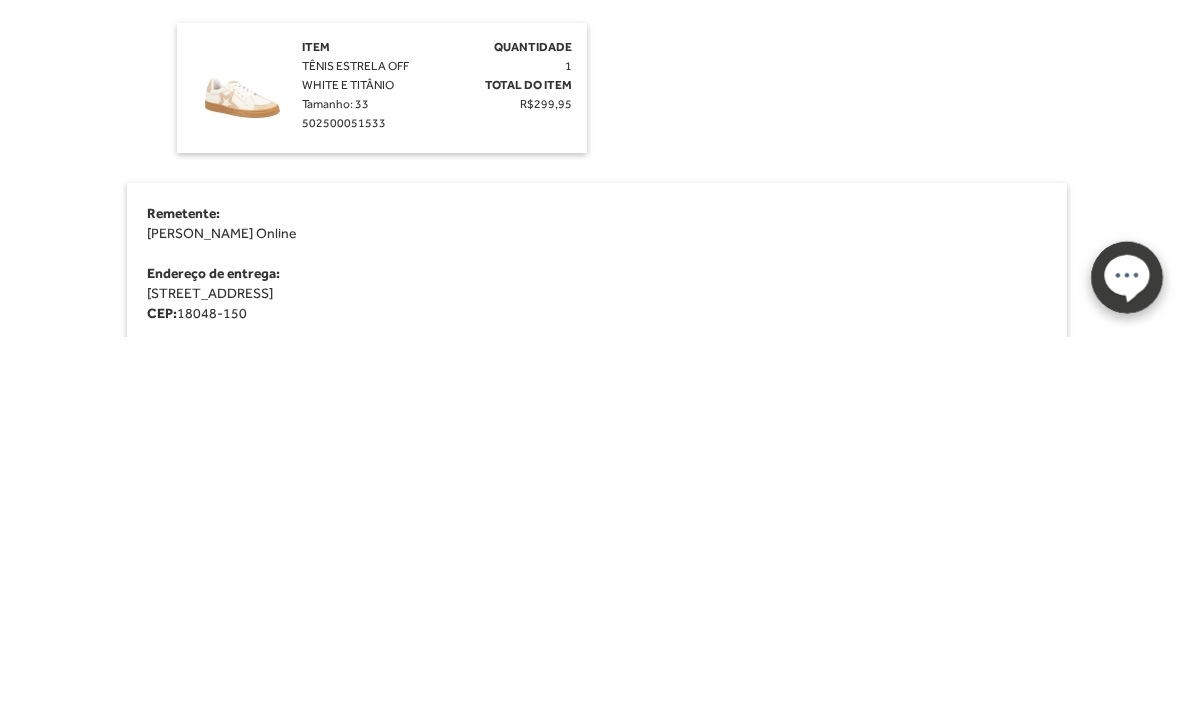 click on "pa1600002 está carregada.
.a{fill-rule:evenodd;stroke:#000!important;stroke-width:0!important;}
Acesse sua conta!
MINHA CONTA
MAIS LUIZA
Sale Inverno" at bounding box center (597, 76) 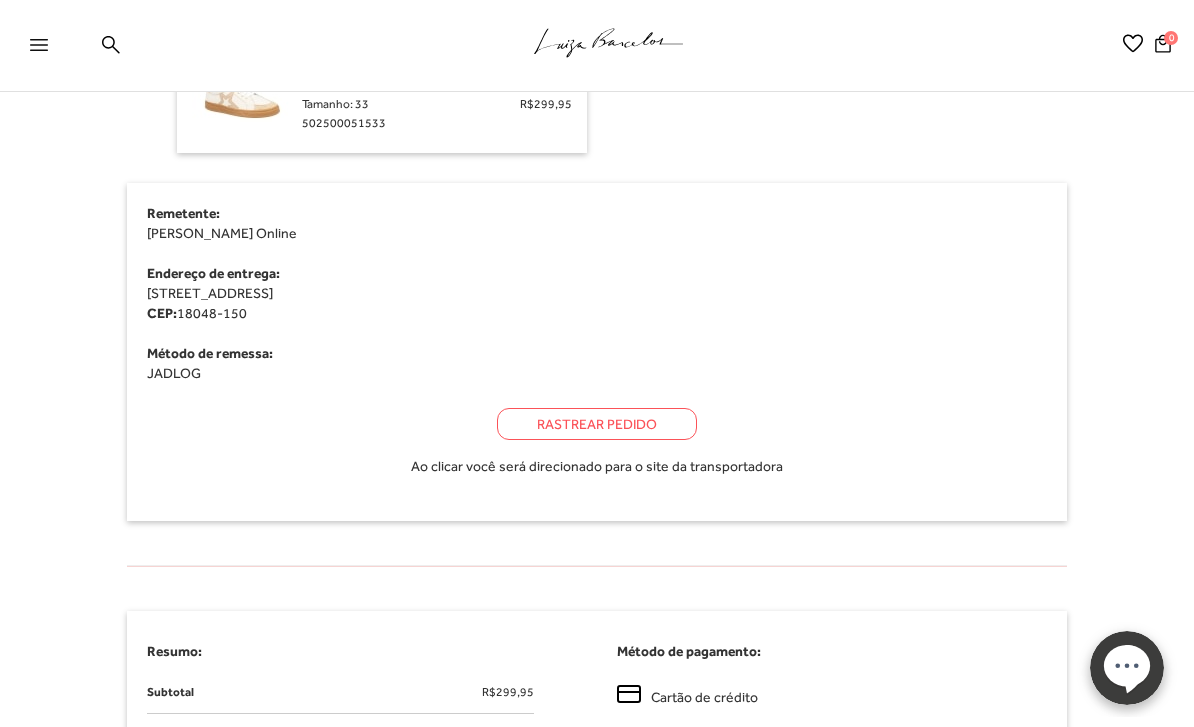 scroll, scrollTop: 995, scrollLeft: 0, axis: vertical 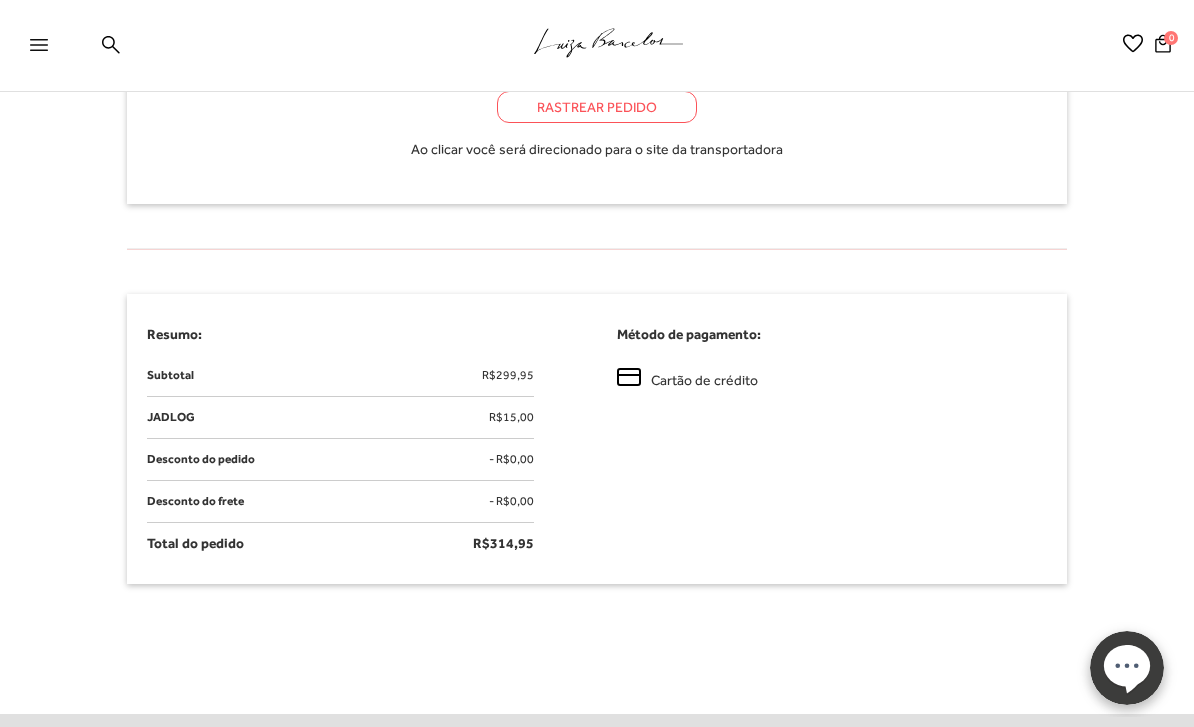 click 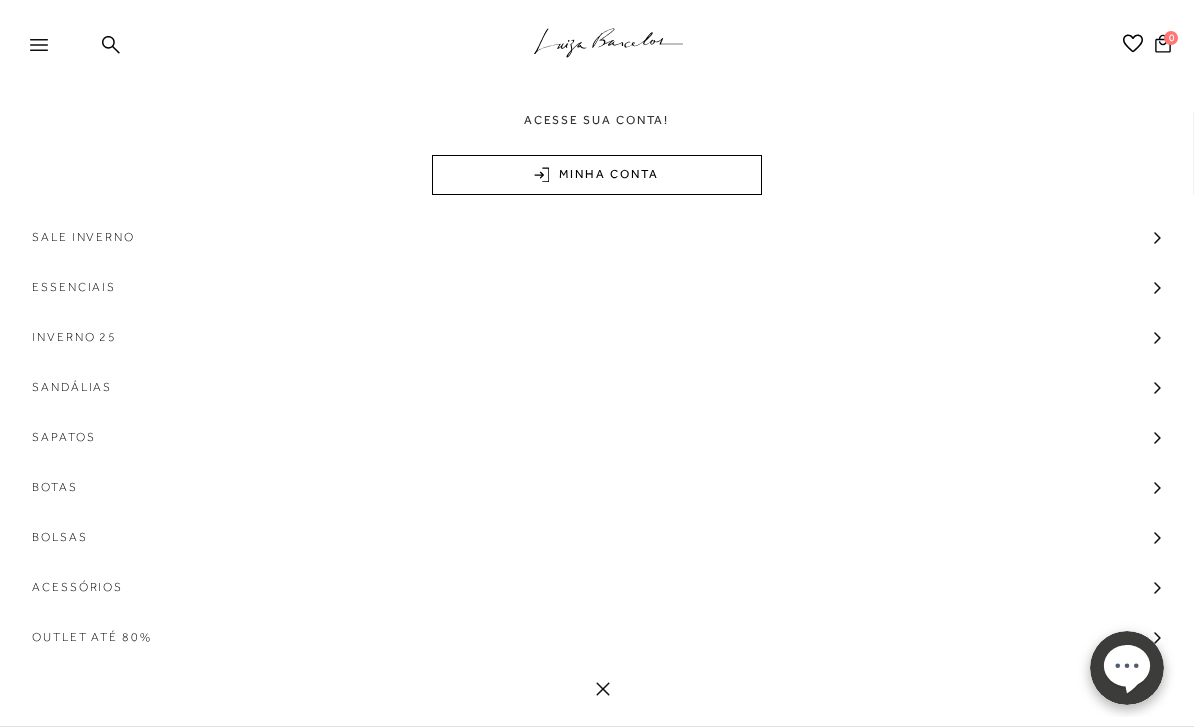 scroll, scrollTop: 3, scrollLeft: 0, axis: vertical 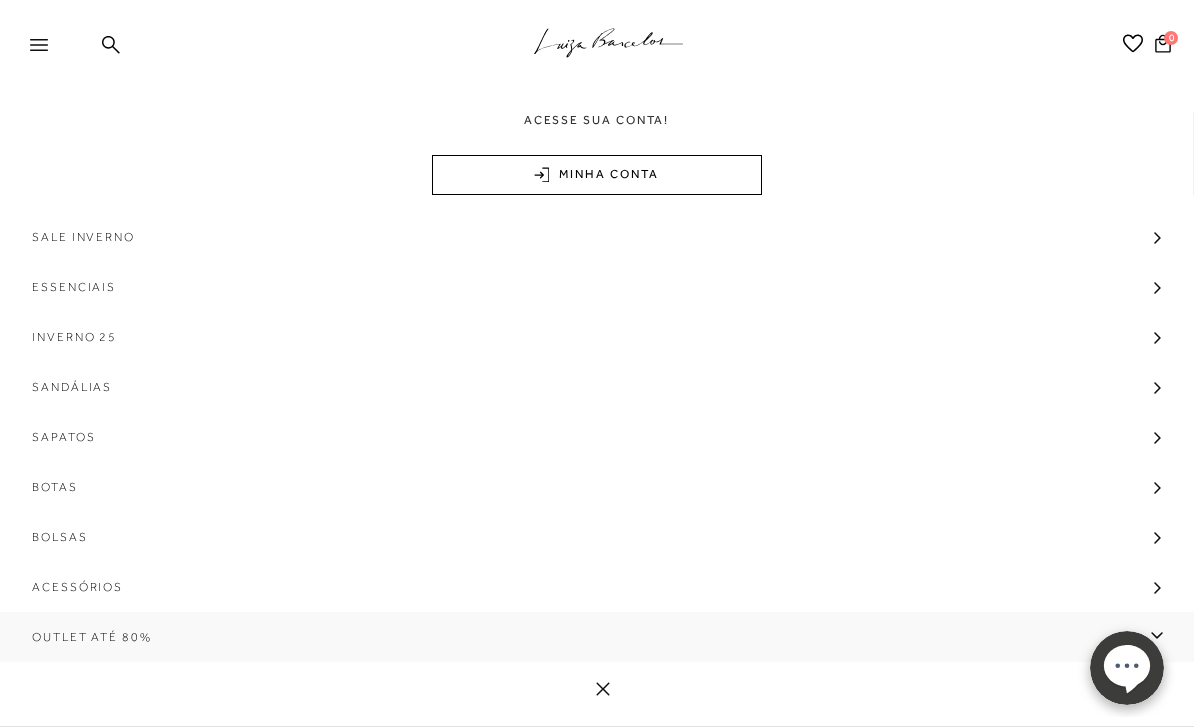 click on "Outlet até 80%" at bounding box center (92, 637) 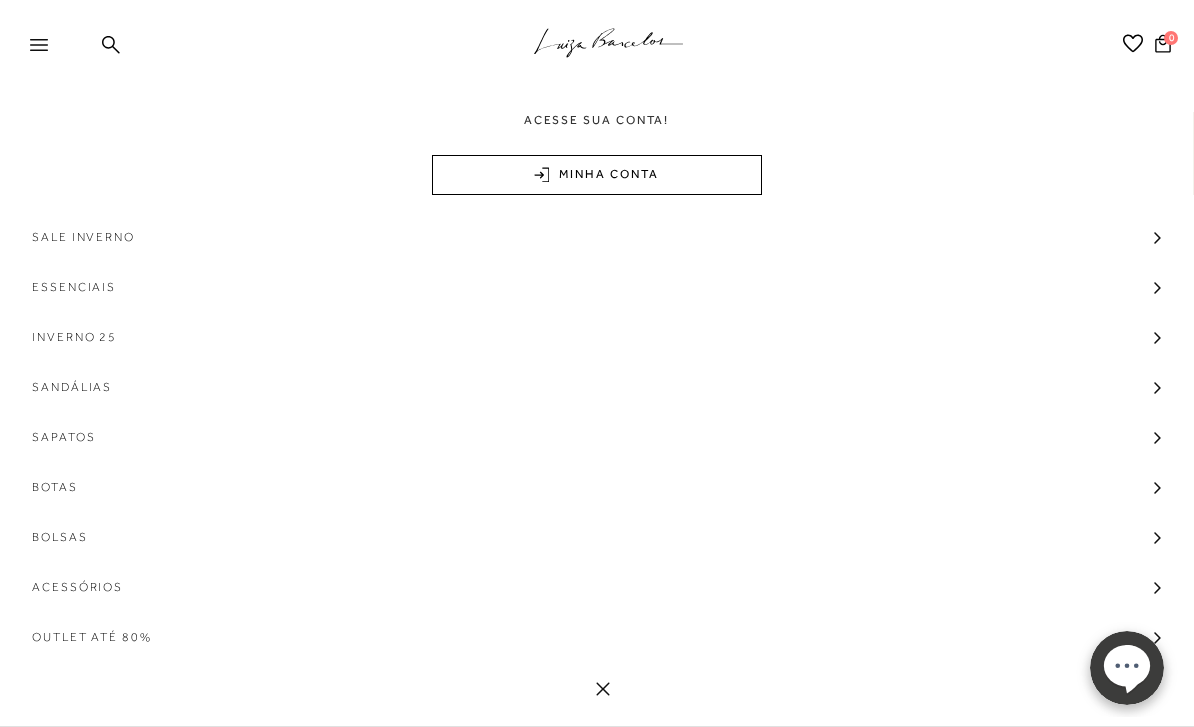 scroll, scrollTop: 998, scrollLeft: 0, axis: vertical 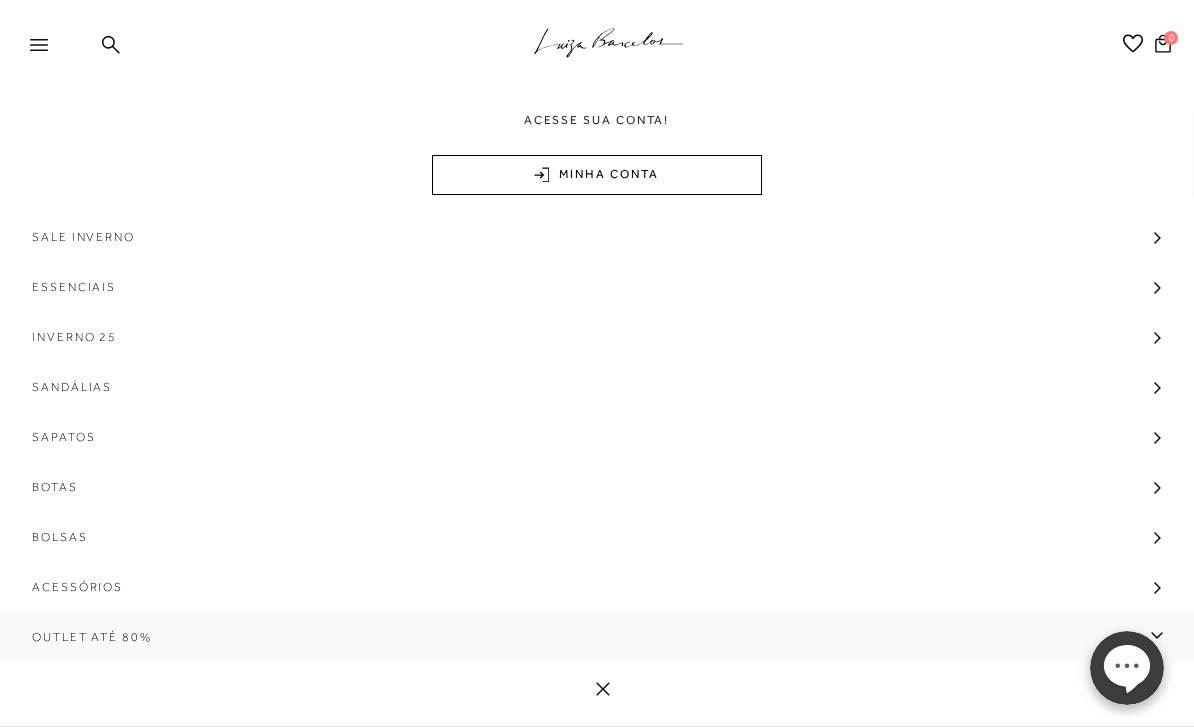 click on "Outlet até 80%" at bounding box center (92, 637) 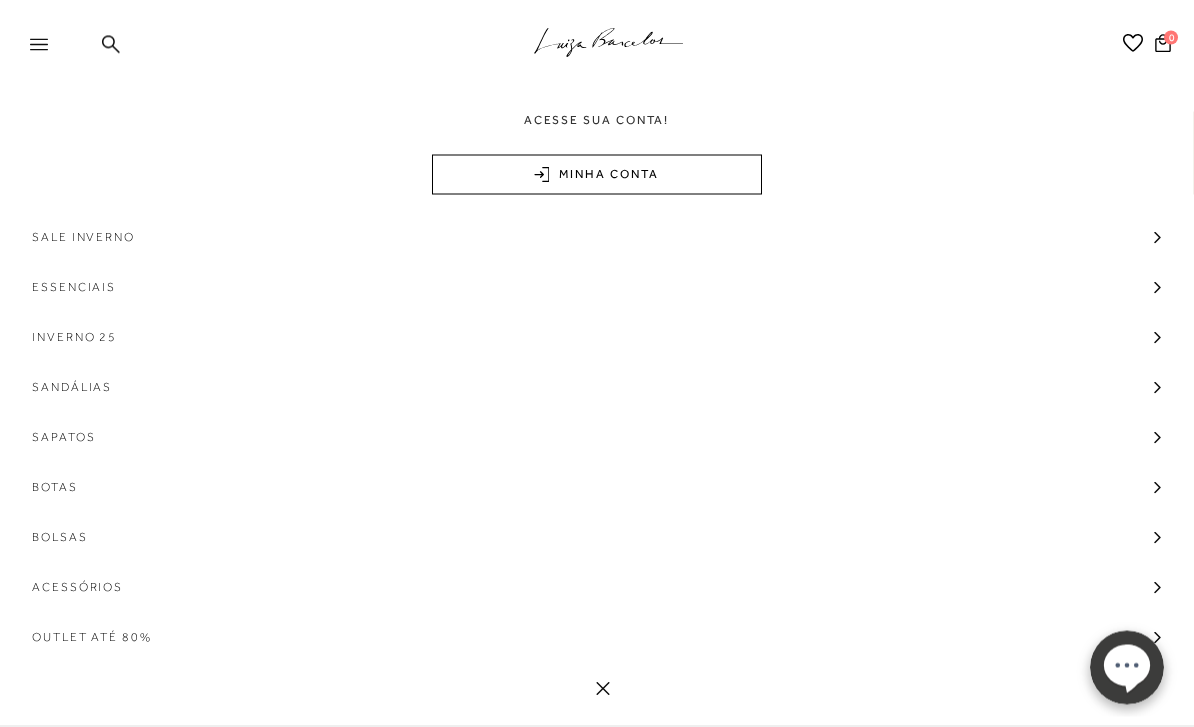 scroll, scrollTop: 1104, scrollLeft: 0, axis: vertical 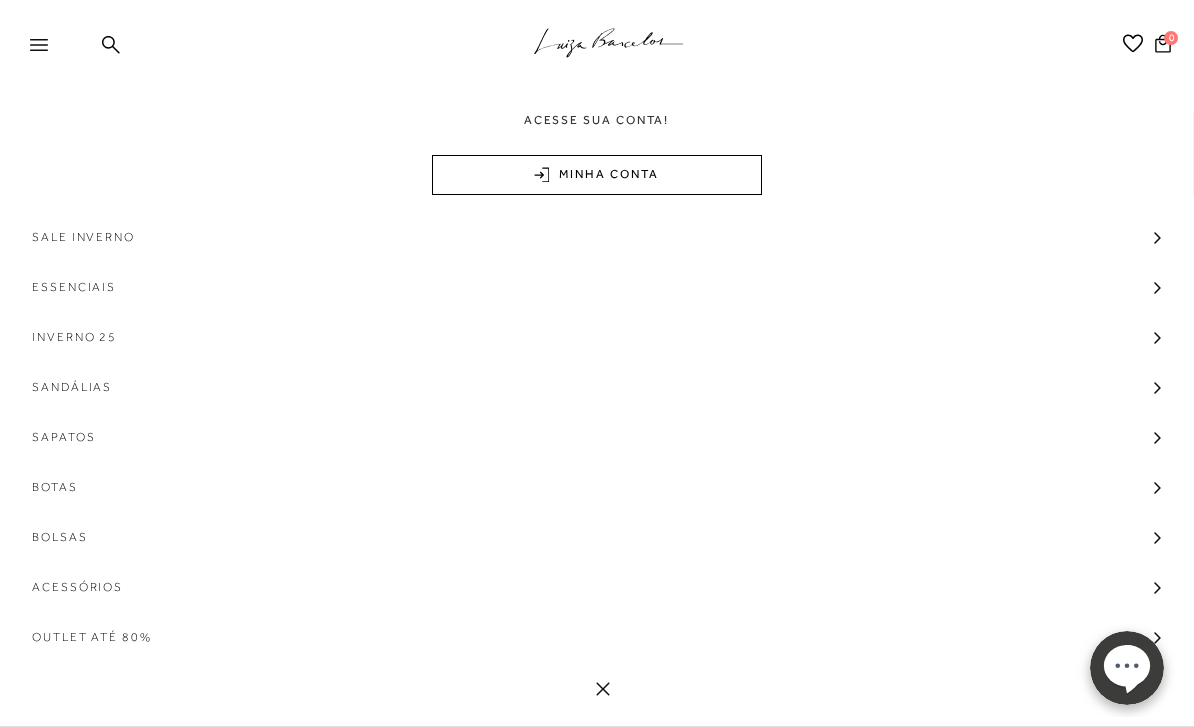 click on "Outlet até 80%" at bounding box center [92, 637] 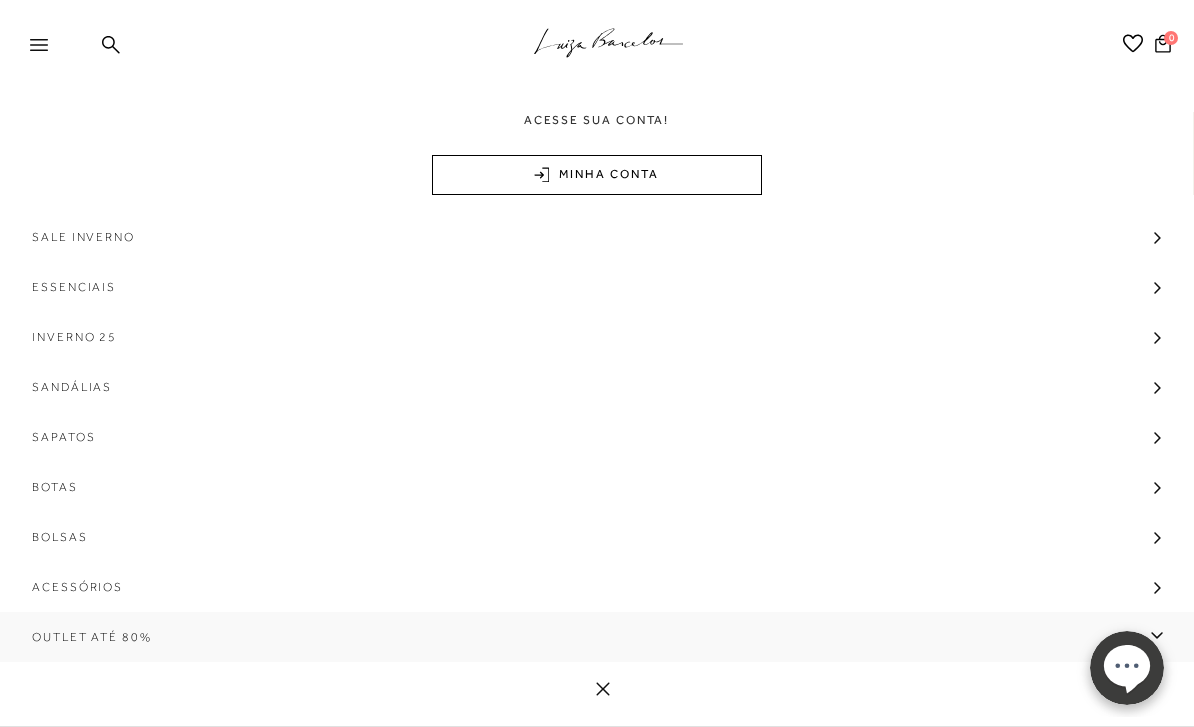 click on "Outlet até 80%" at bounding box center (92, 637) 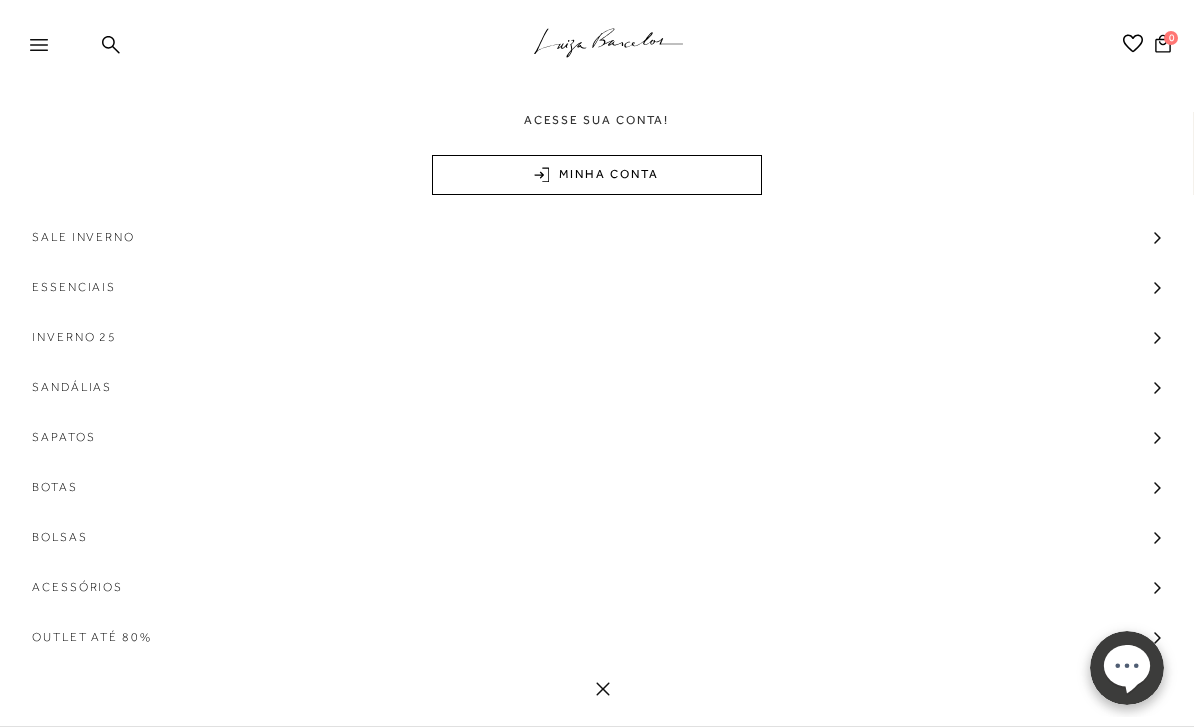 click on "Outlet até 80%" at bounding box center [92, 637] 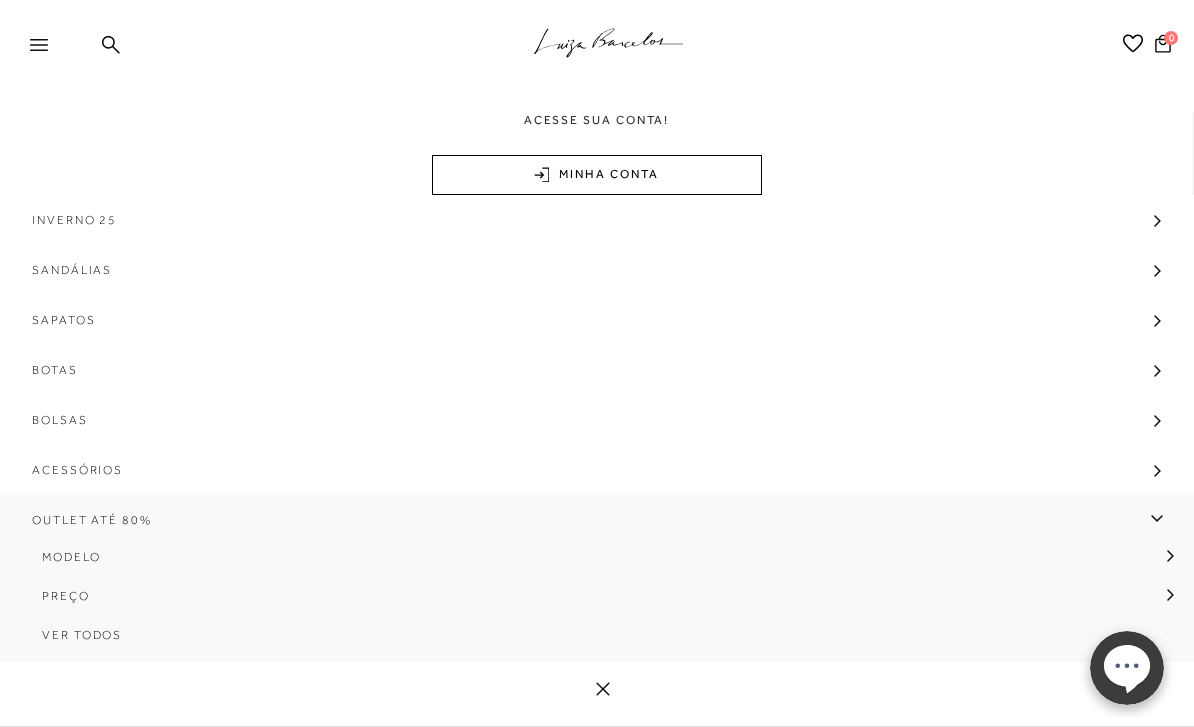 click on "Outlet até 80%" at bounding box center [92, 520] 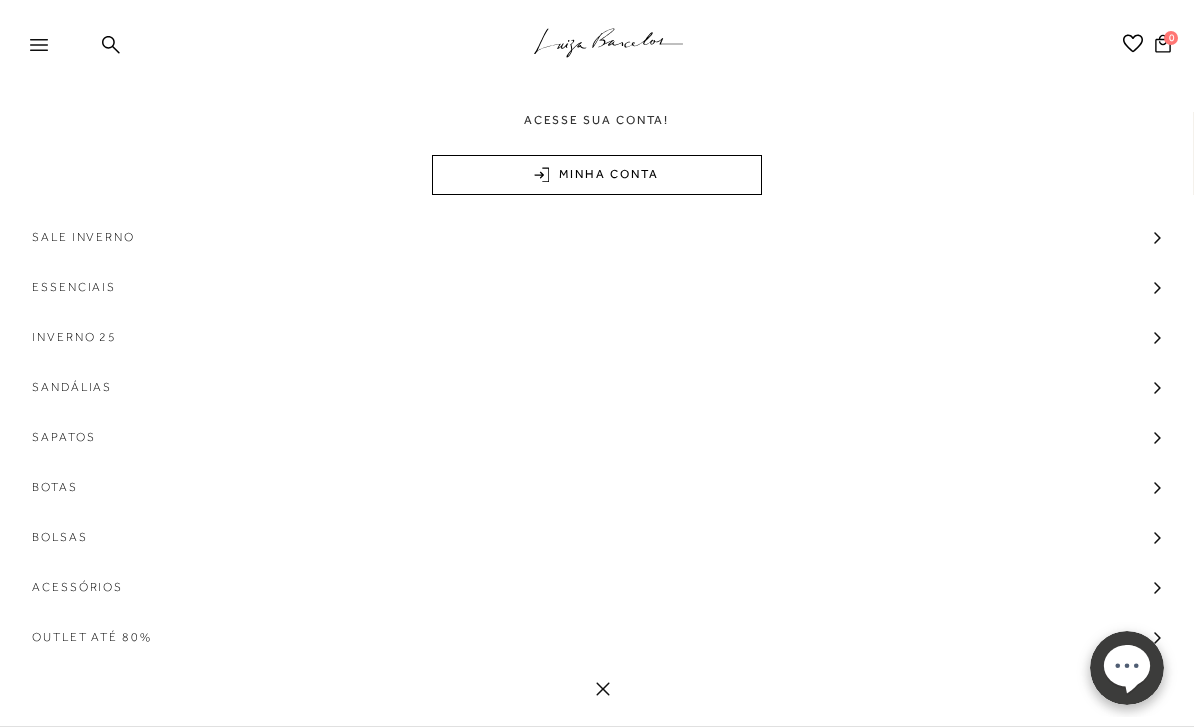 click on "Outlet até 80%" at bounding box center (92, 637) 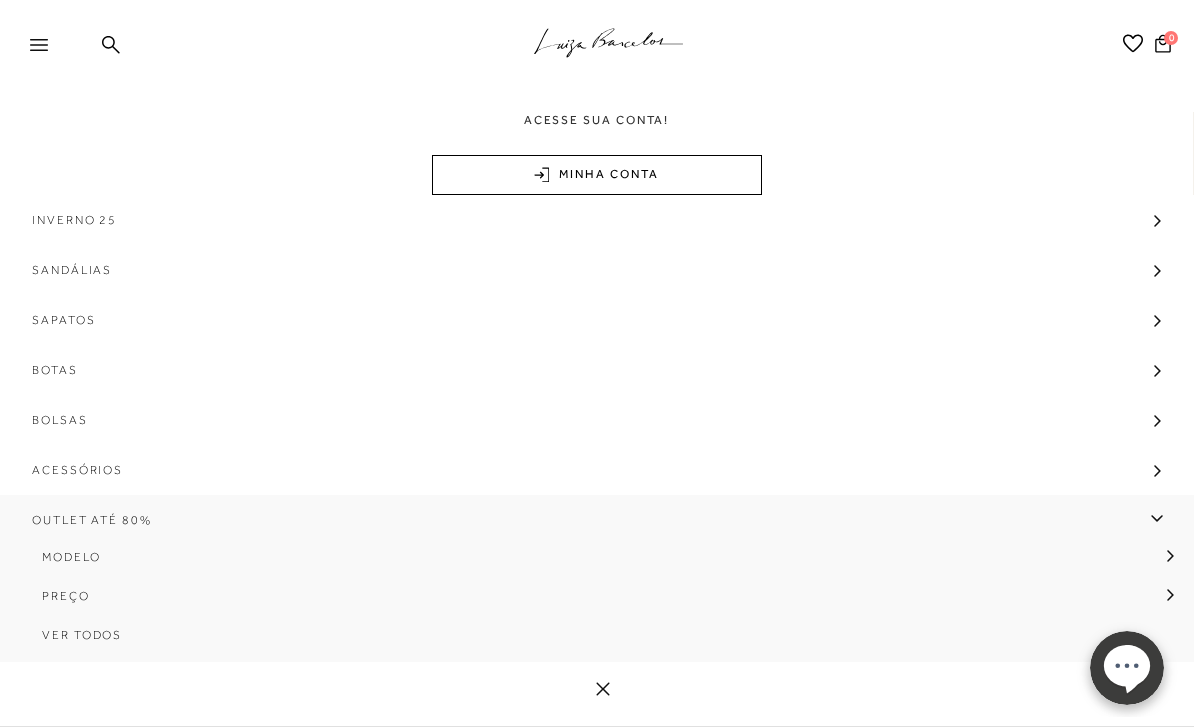 click on "Outlet até 80%" at bounding box center [92, 520] 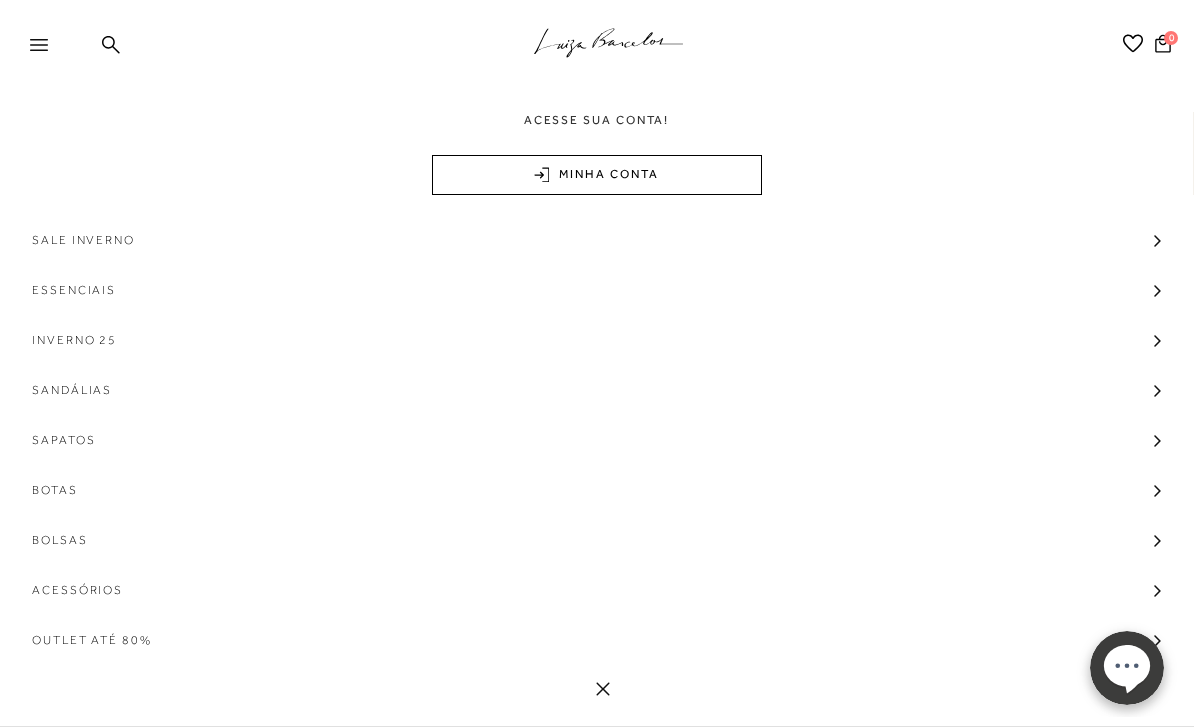 scroll, scrollTop: 0, scrollLeft: 0, axis: both 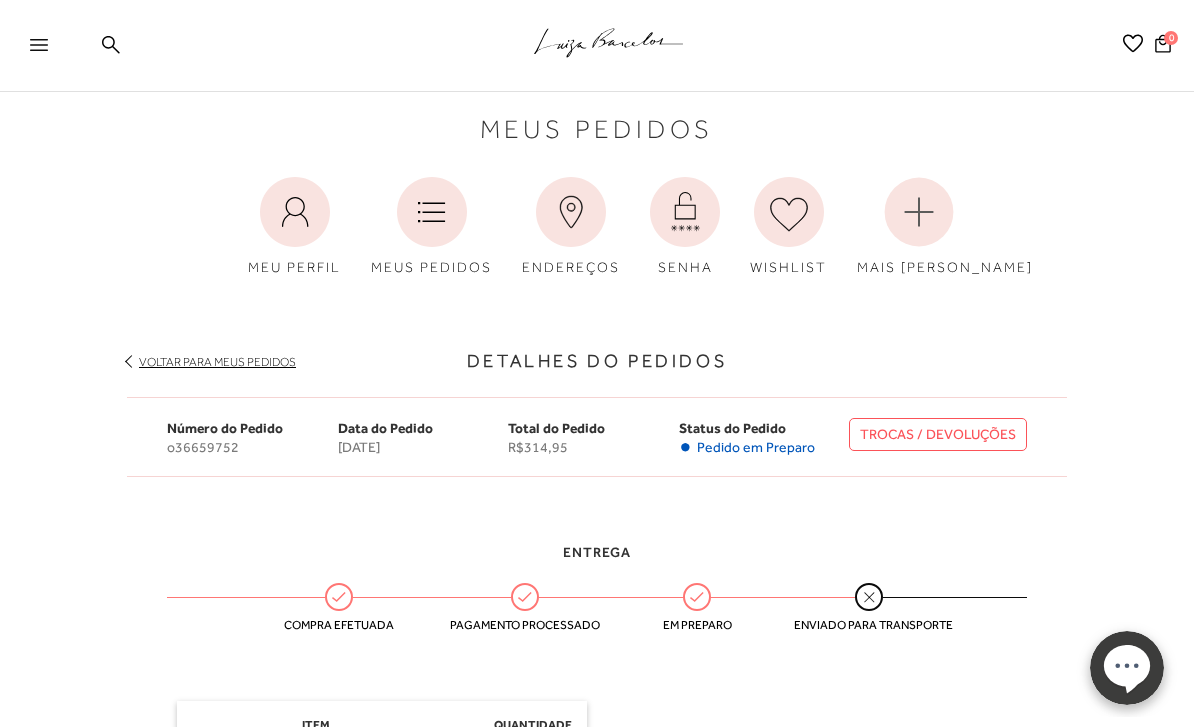 click on ".a{fill-rule:evenodd;stroke:#000!important;stroke-width:0!important;}" 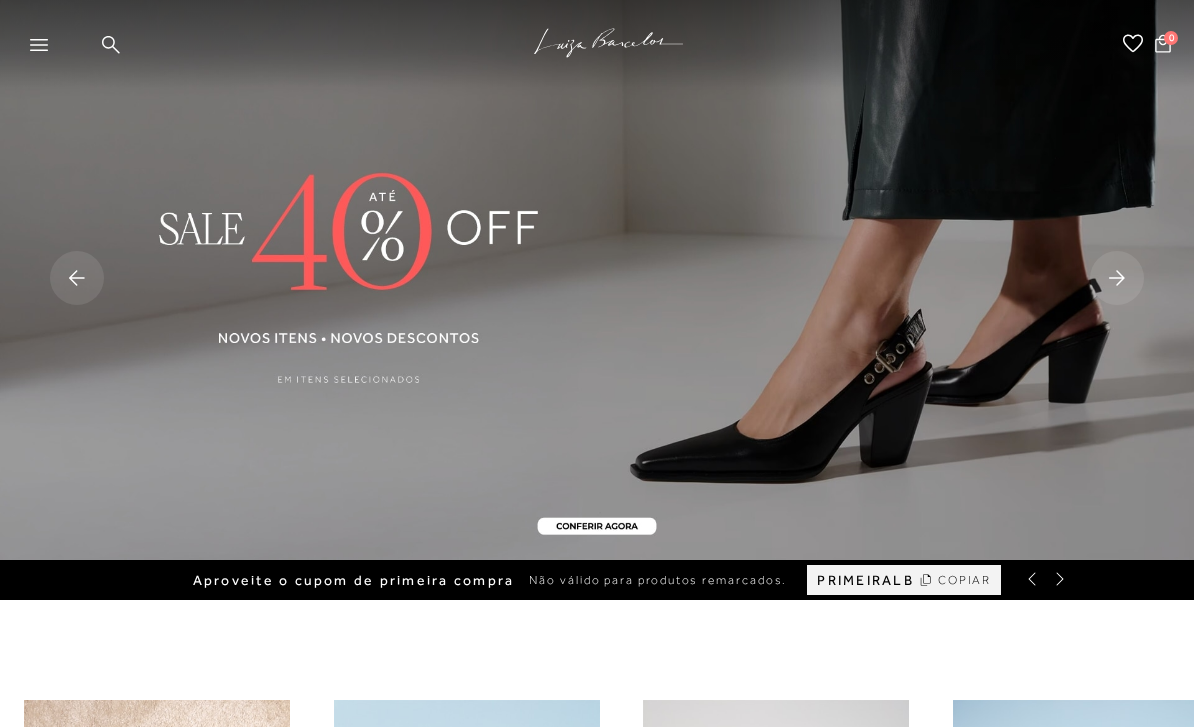 scroll, scrollTop: 0, scrollLeft: 0, axis: both 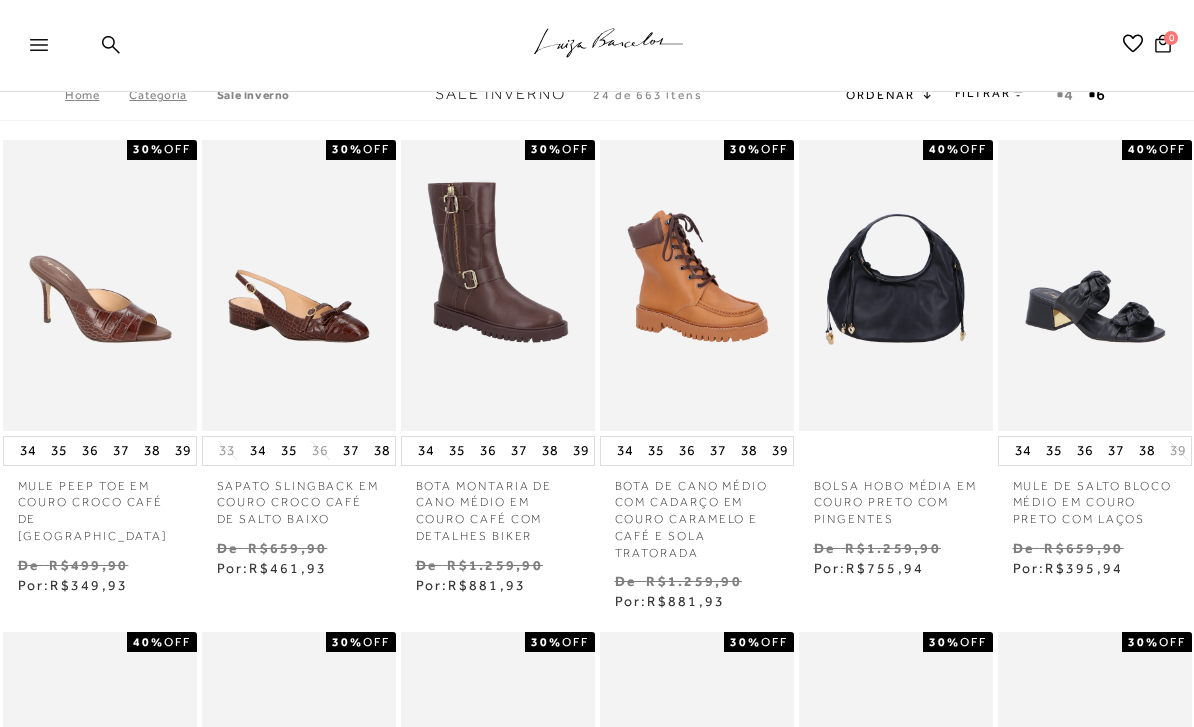 click at bounding box center [48, 51] 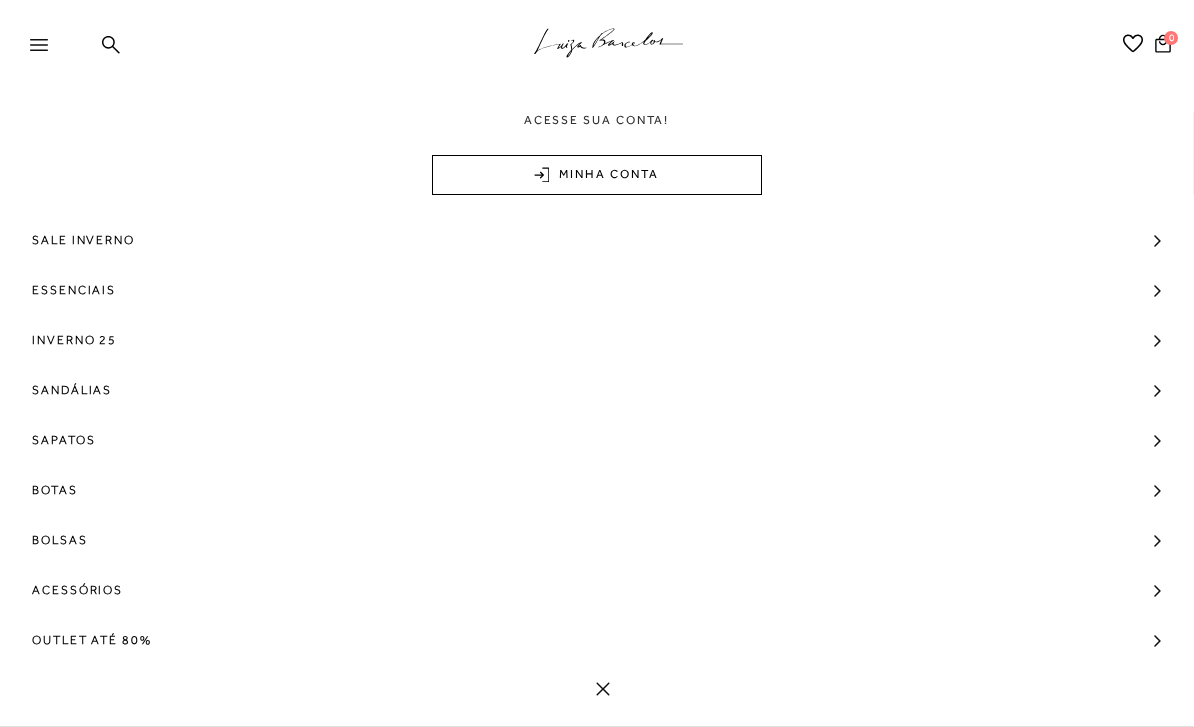 click at bounding box center (48, 51) 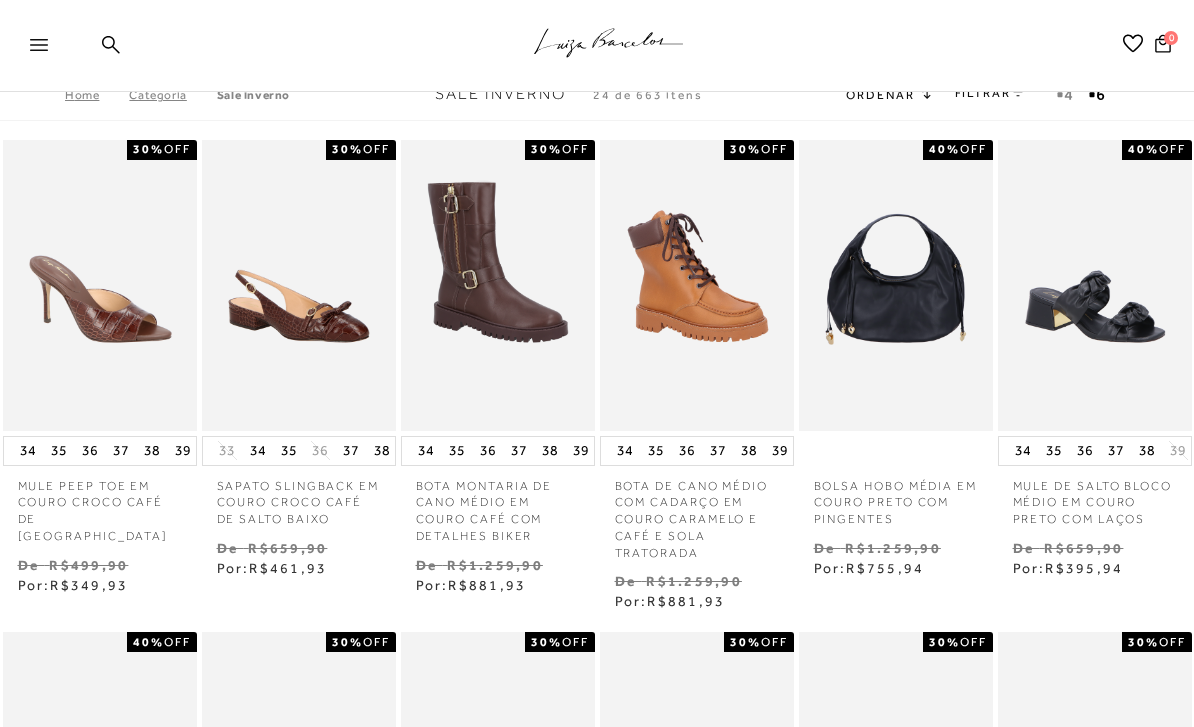 click 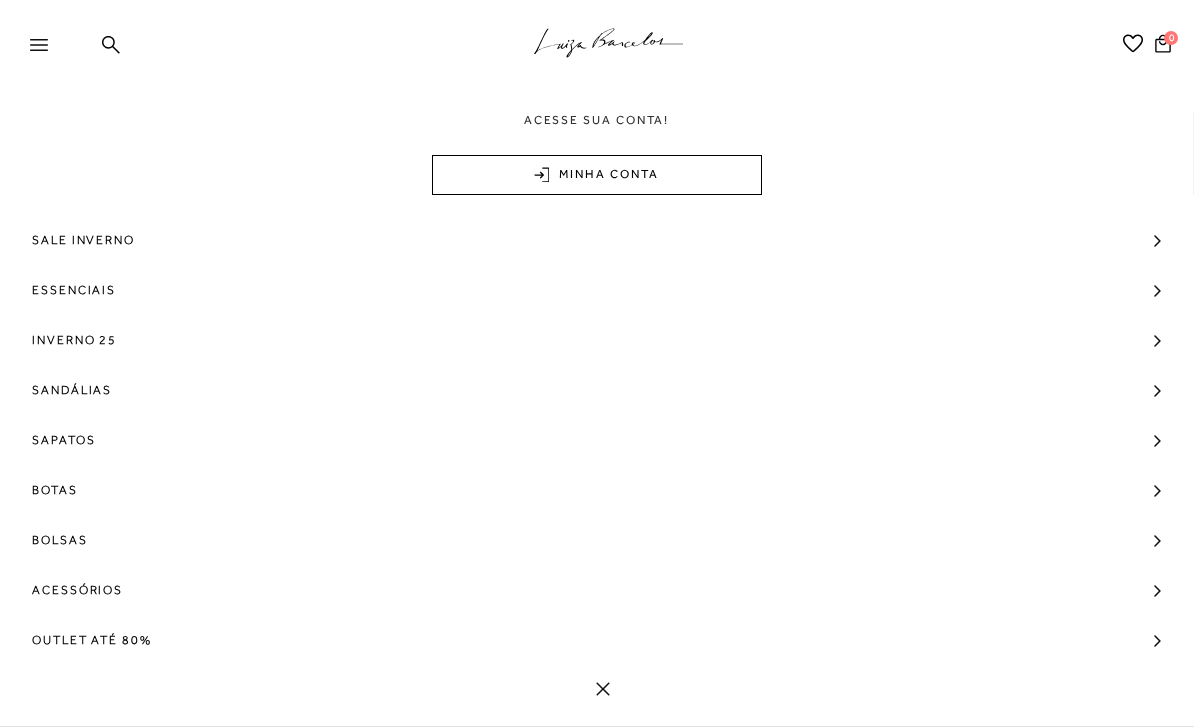click on "Bolsas" at bounding box center (60, 540) 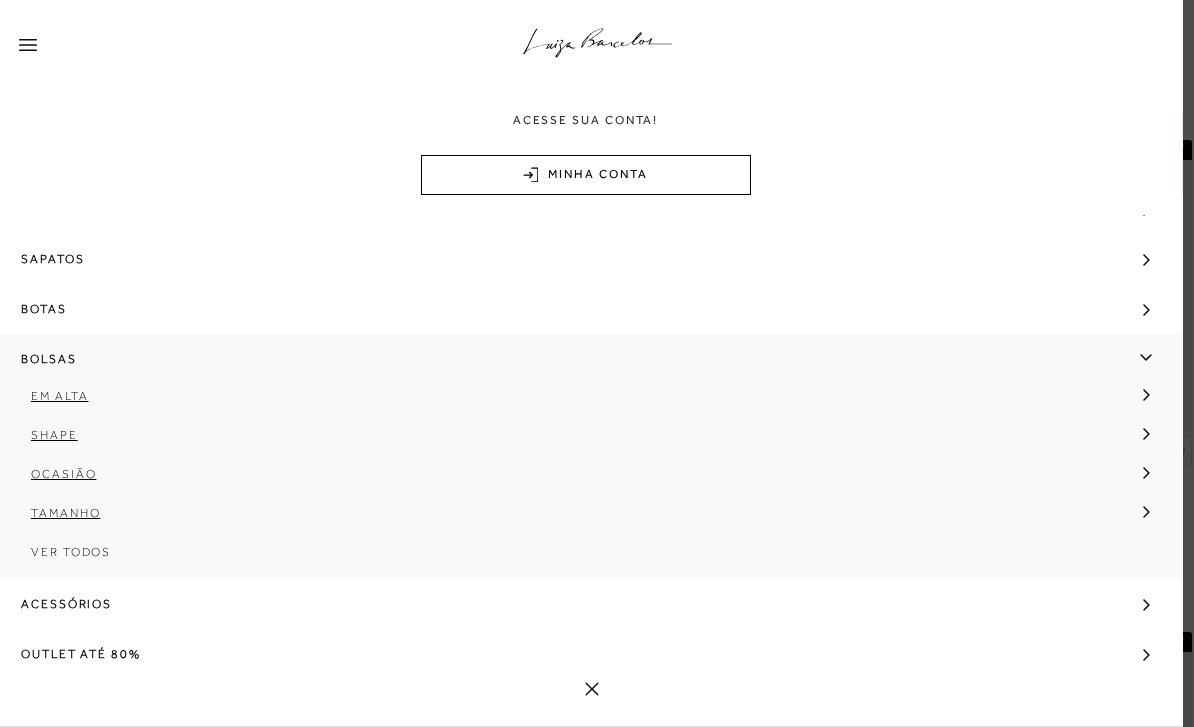 scroll, scrollTop: 194, scrollLeft: 0, axis: vertical 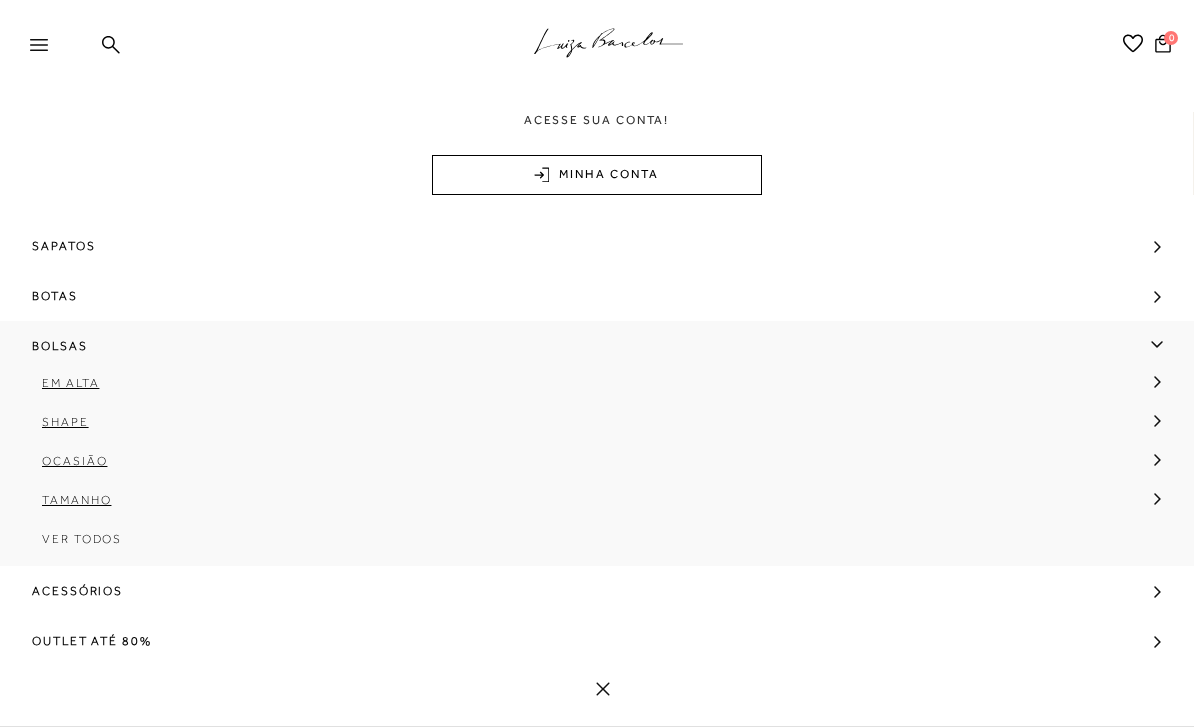 click on "Ver Todos" at bounding box center [82, 539] 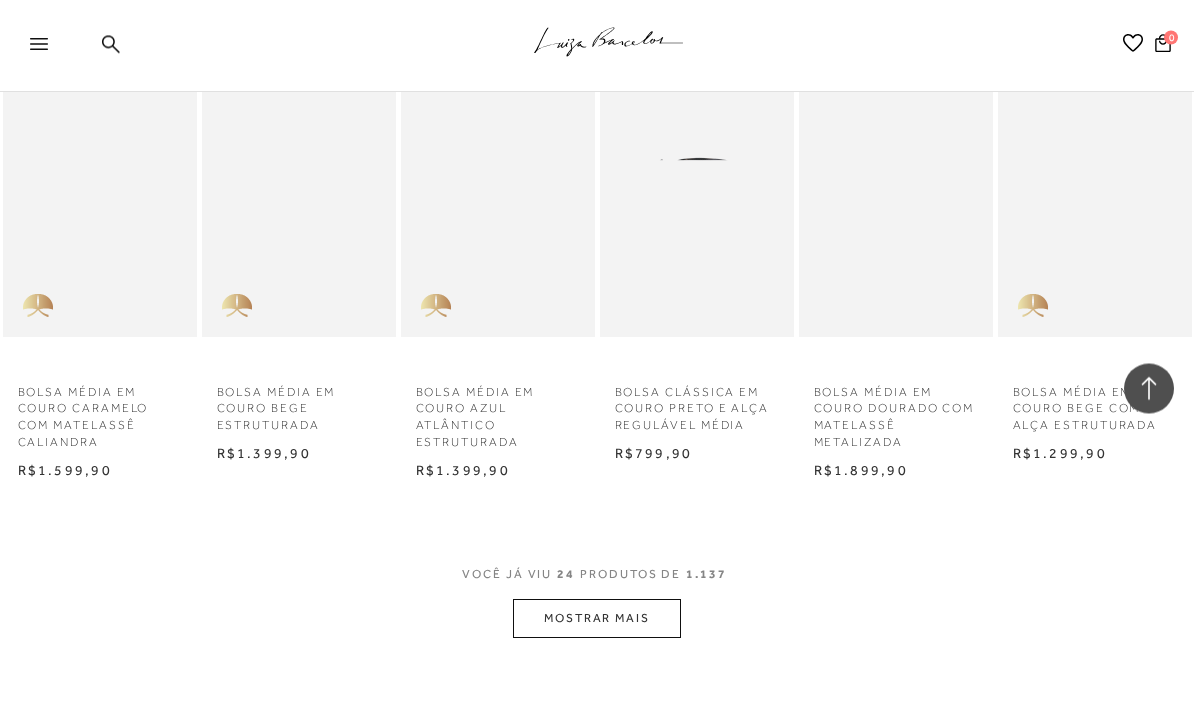 scroll, scrollTop: 1556, scrollLeft: 0, axis: vertical 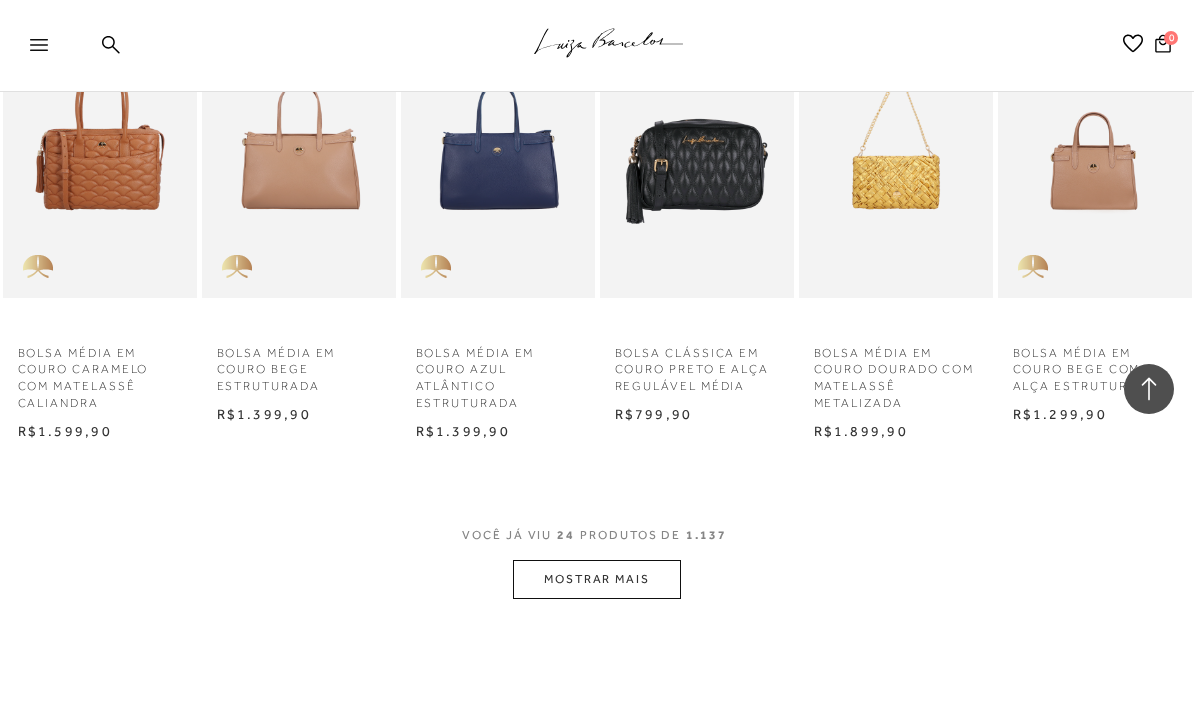 click on "MOSTRAR MAIS" at bounding box center (597, 579) 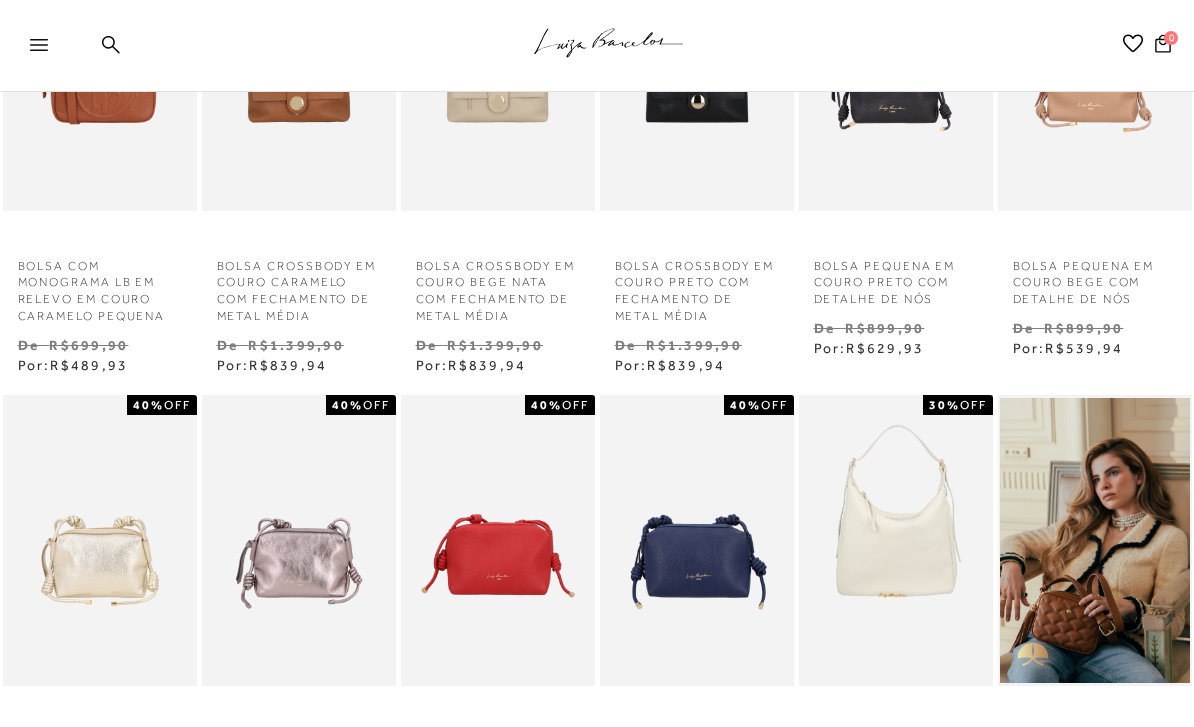 scroll, scrollTop: 0, scrollLeft: 0, axis: both 